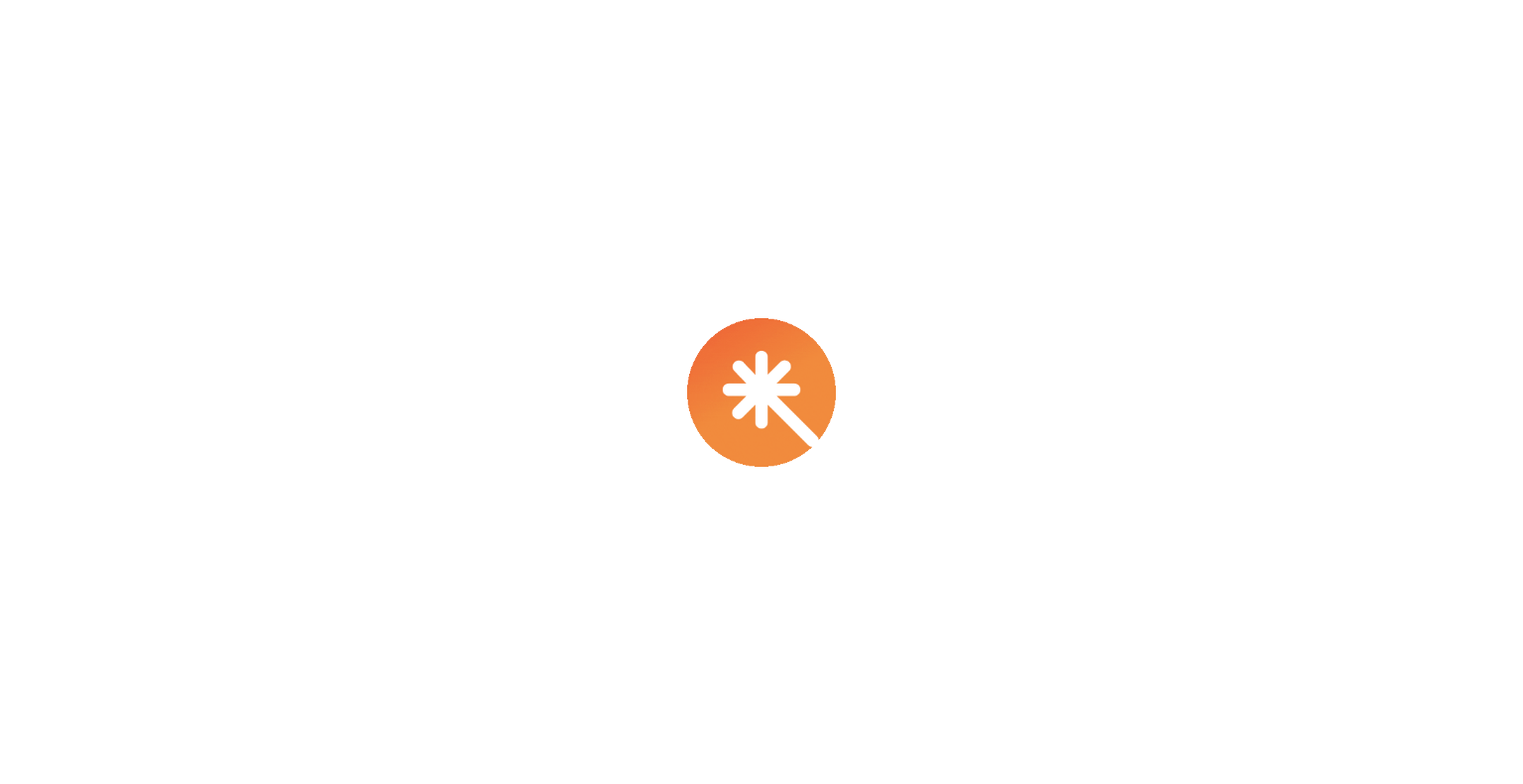 scroll, scrollTop: 0, scrollLeft: 0, axis: both 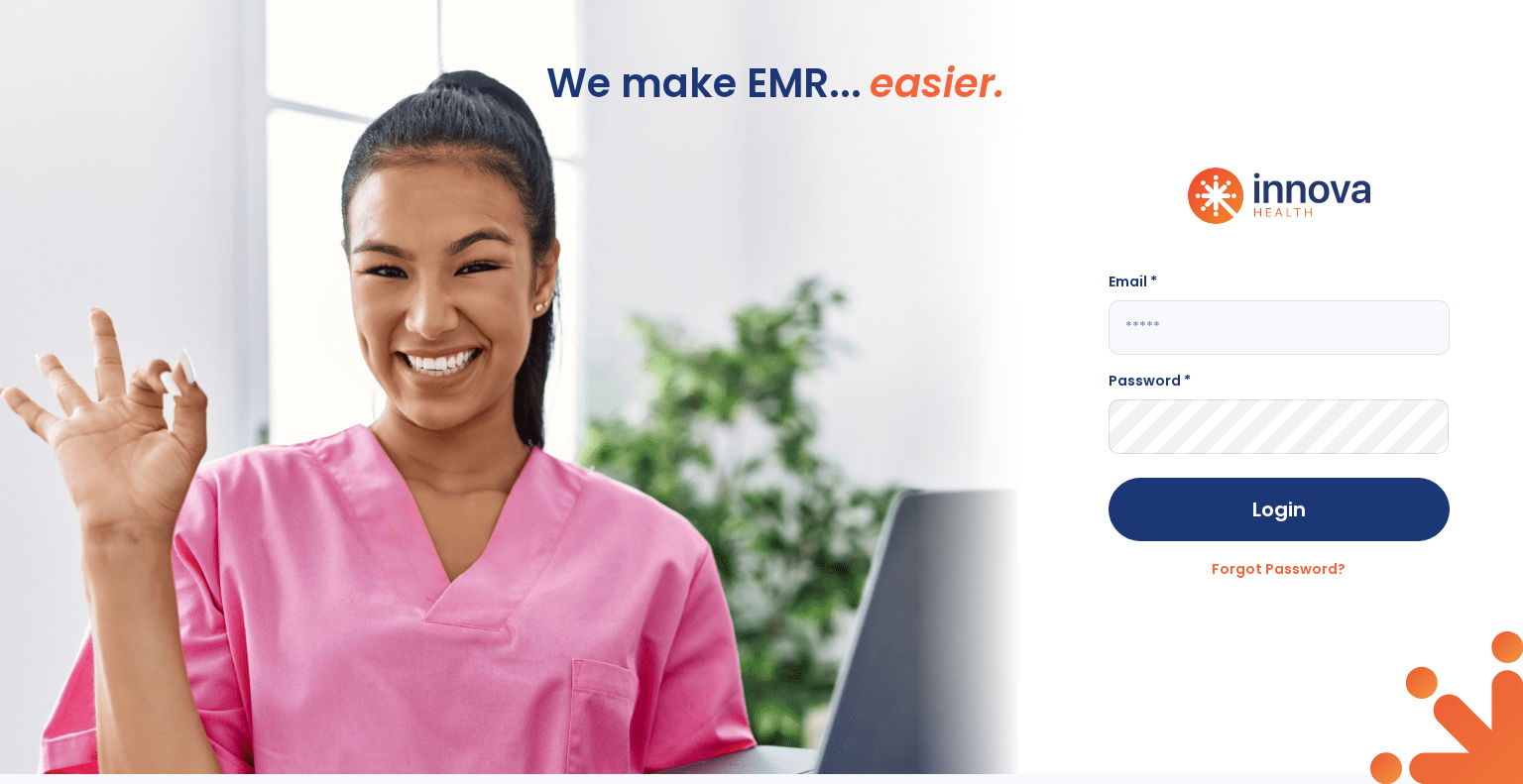 click 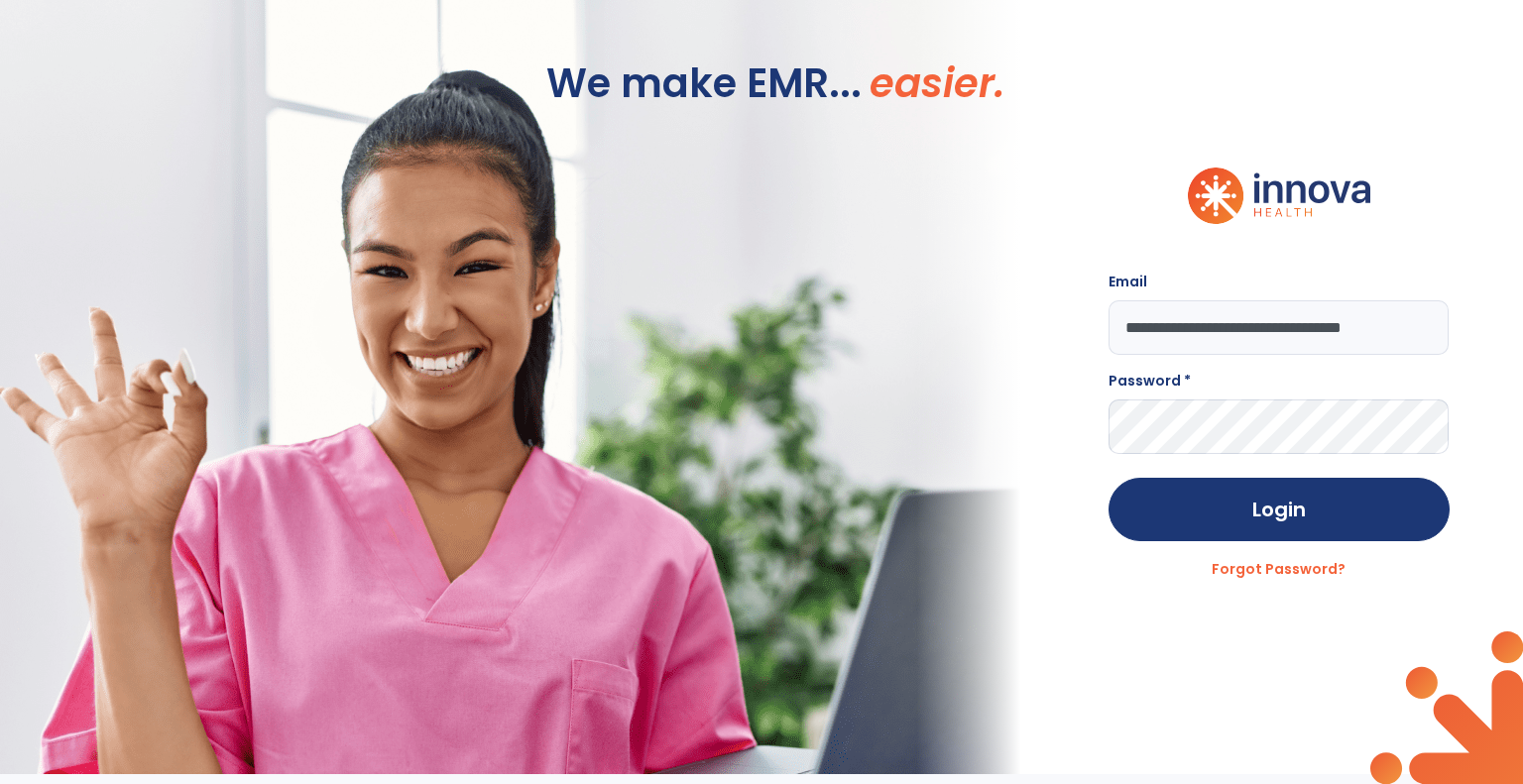 scroll, scrollTop: 0, scrollLeft: 14, axis: horizontal 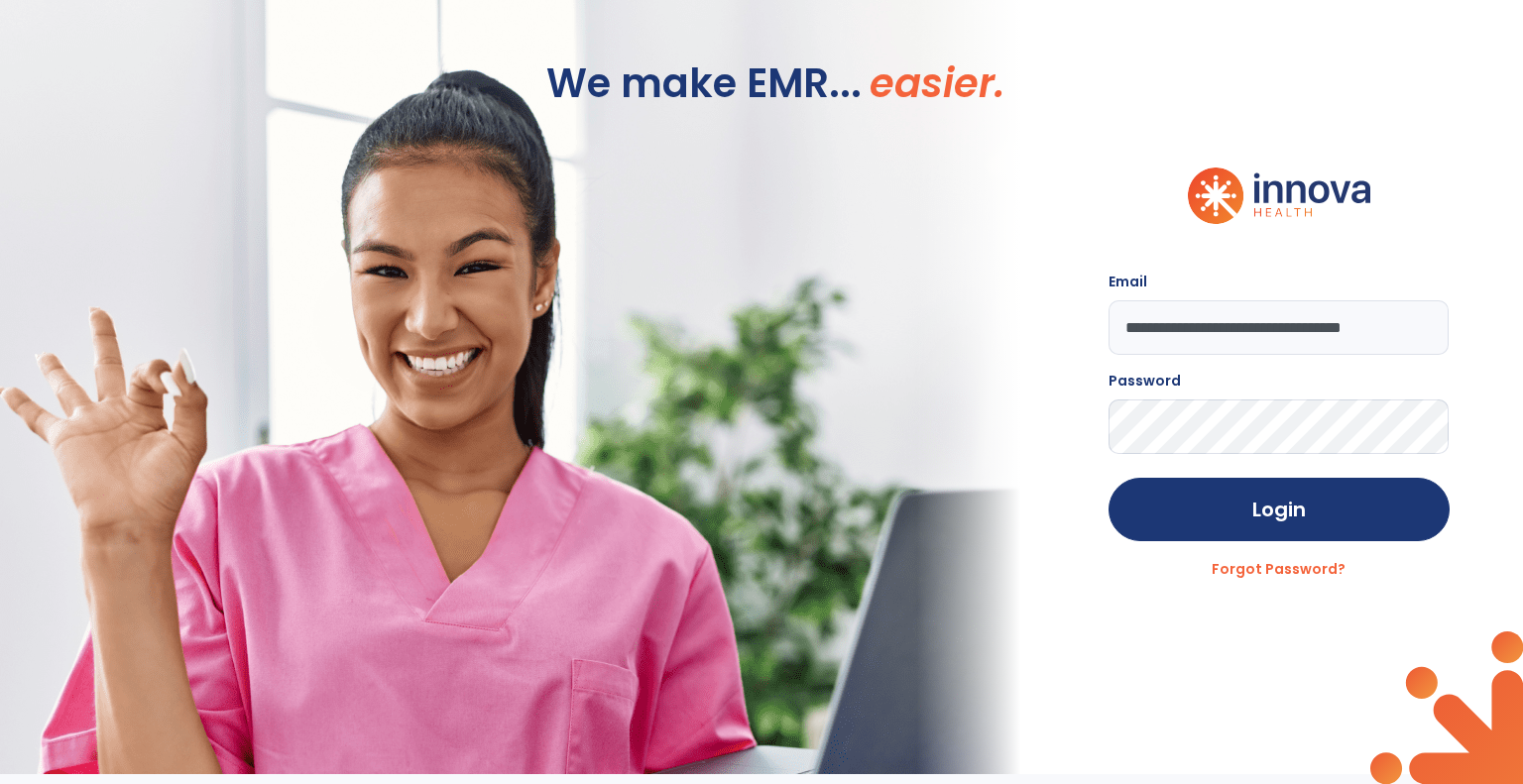 click on "Login" 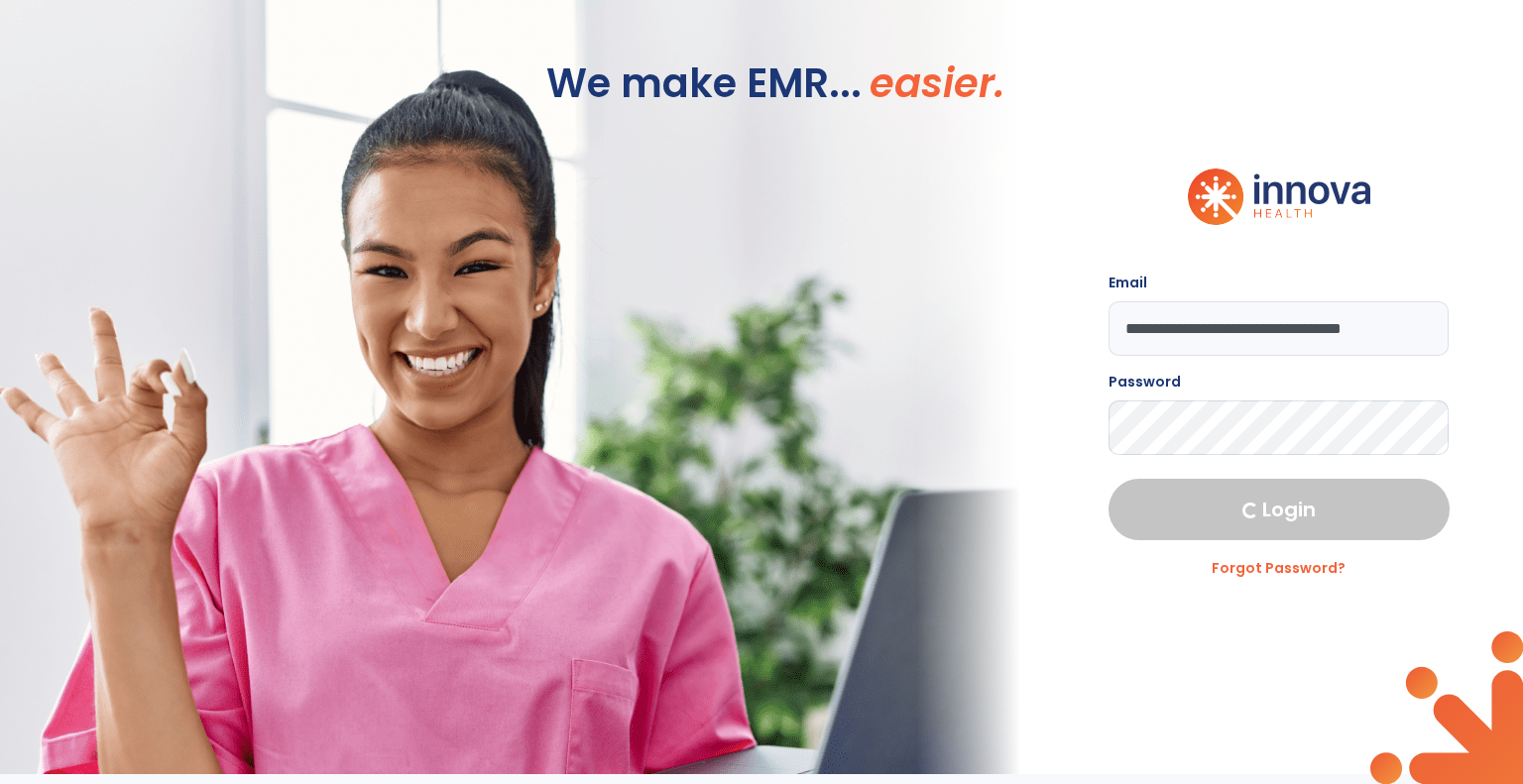 select on "***" 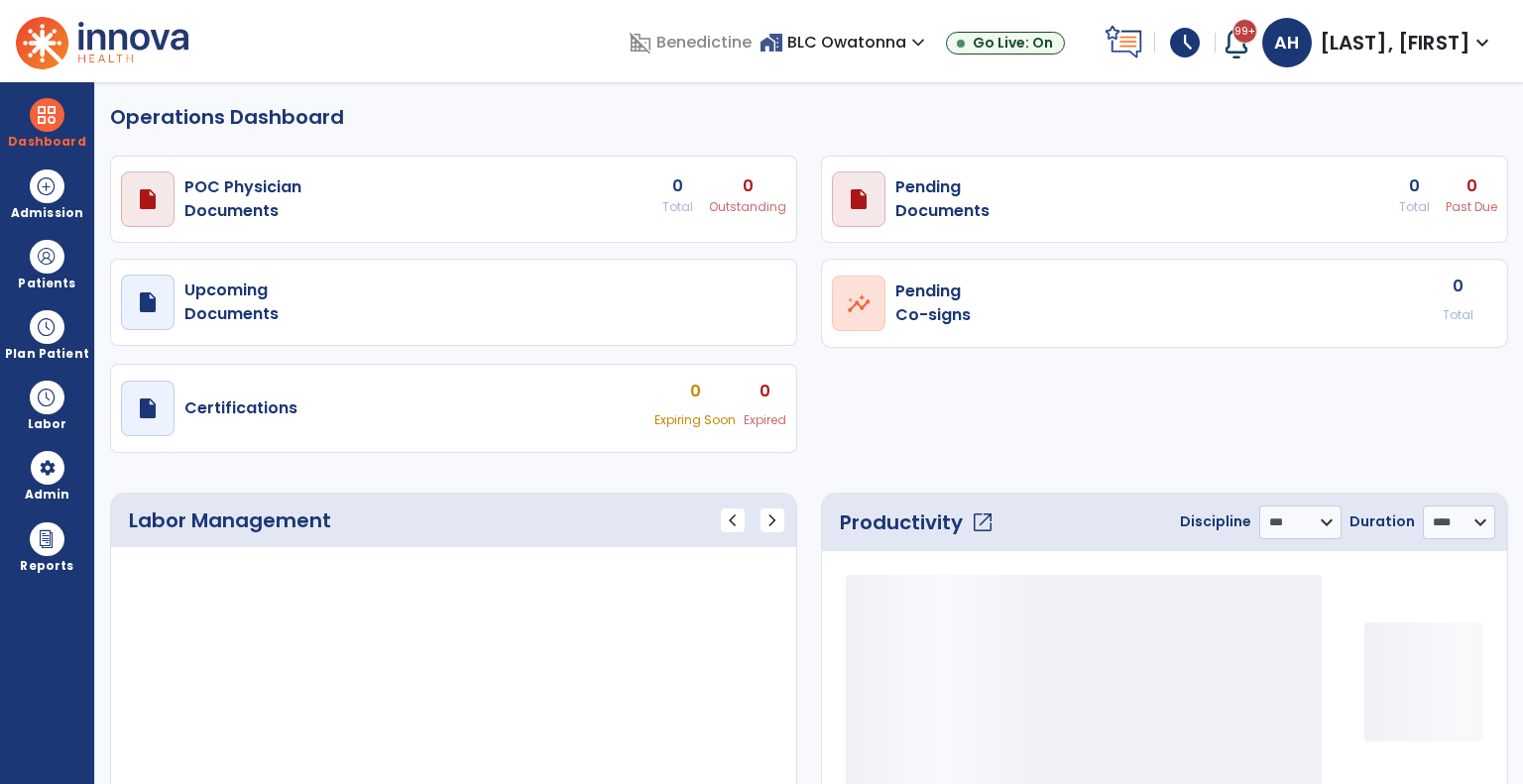 select on "***" 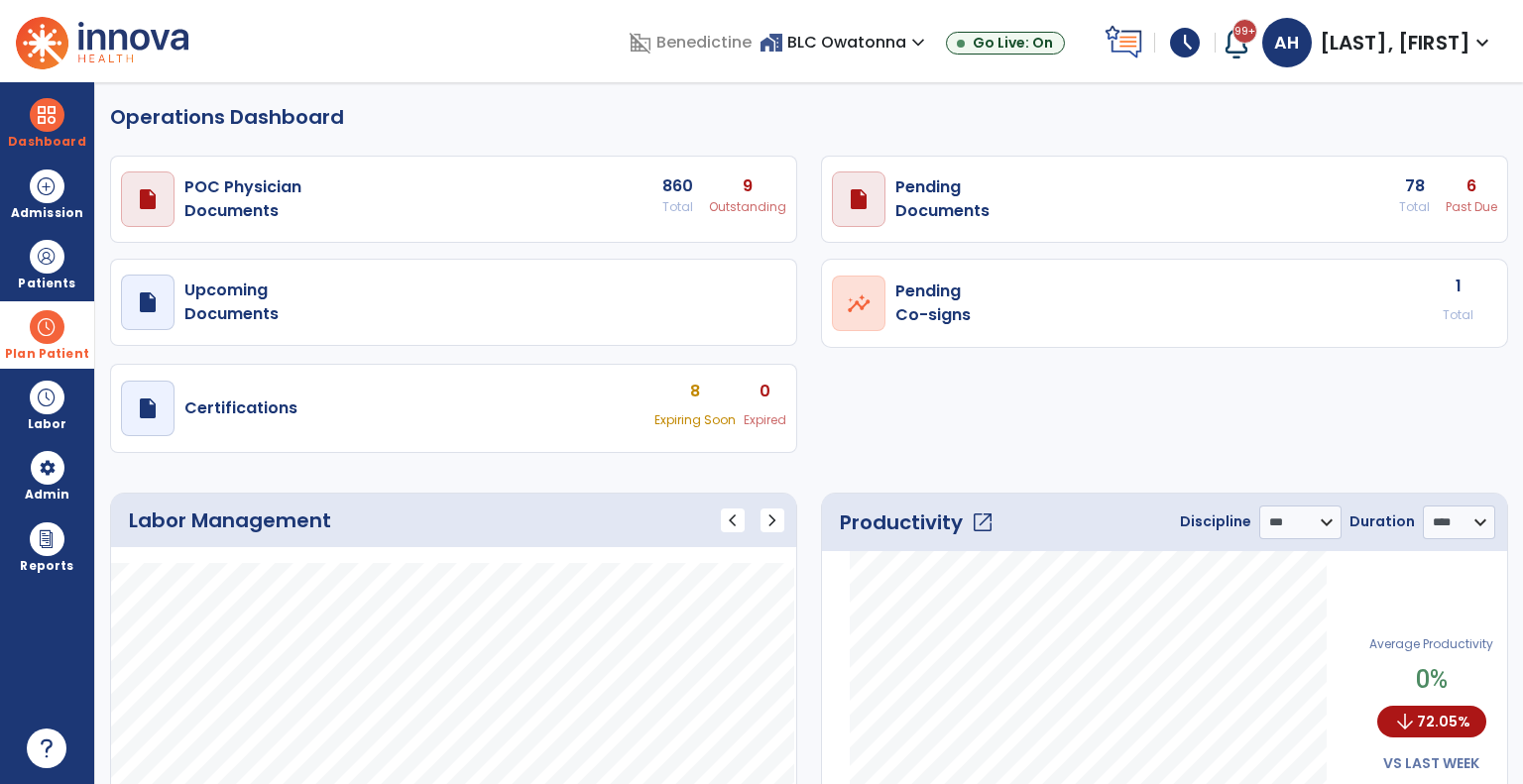 click on "Plan Patient" at bounding box center (47, 264) 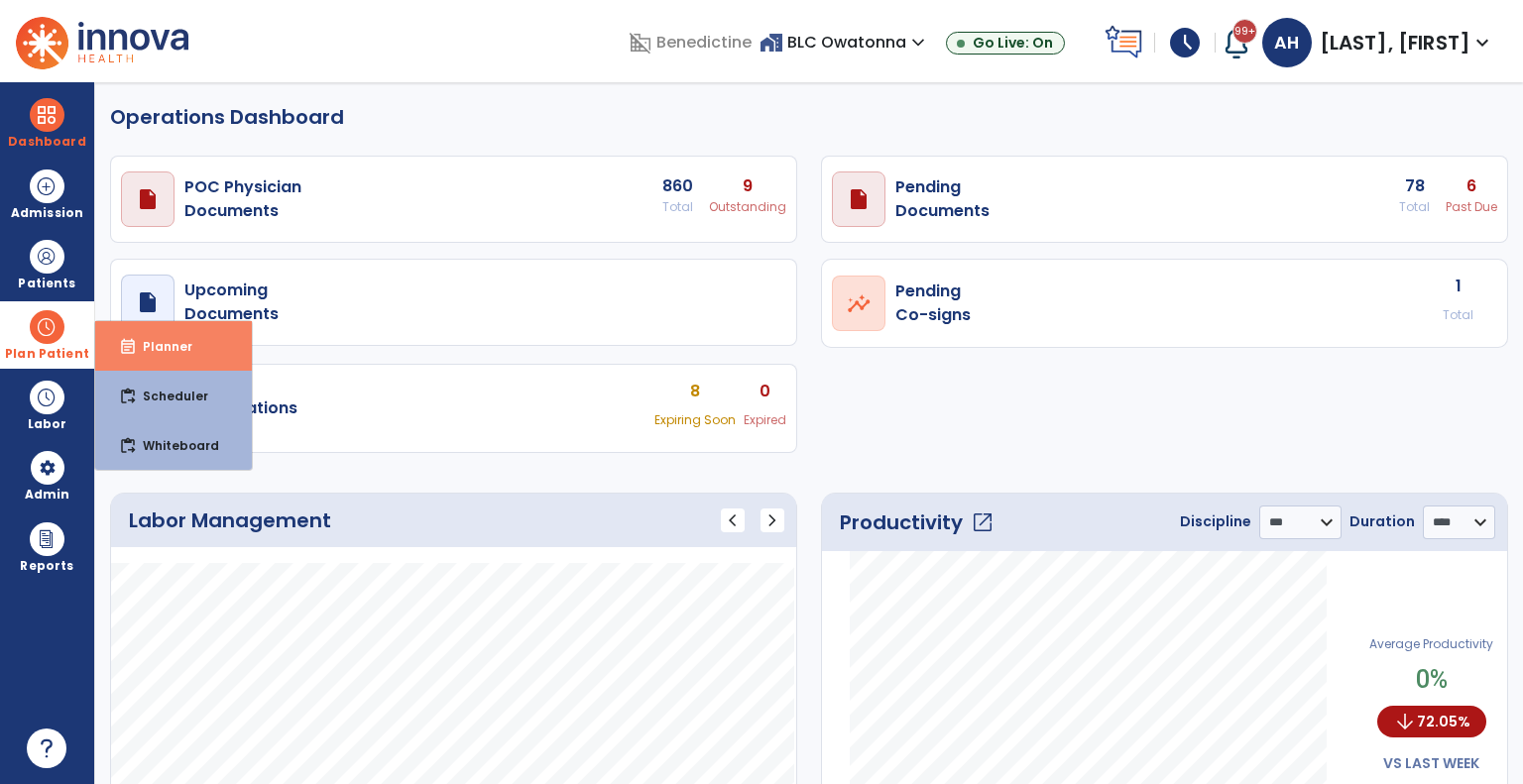 click on "event_note  Planner" at bounding box center [174, 346] 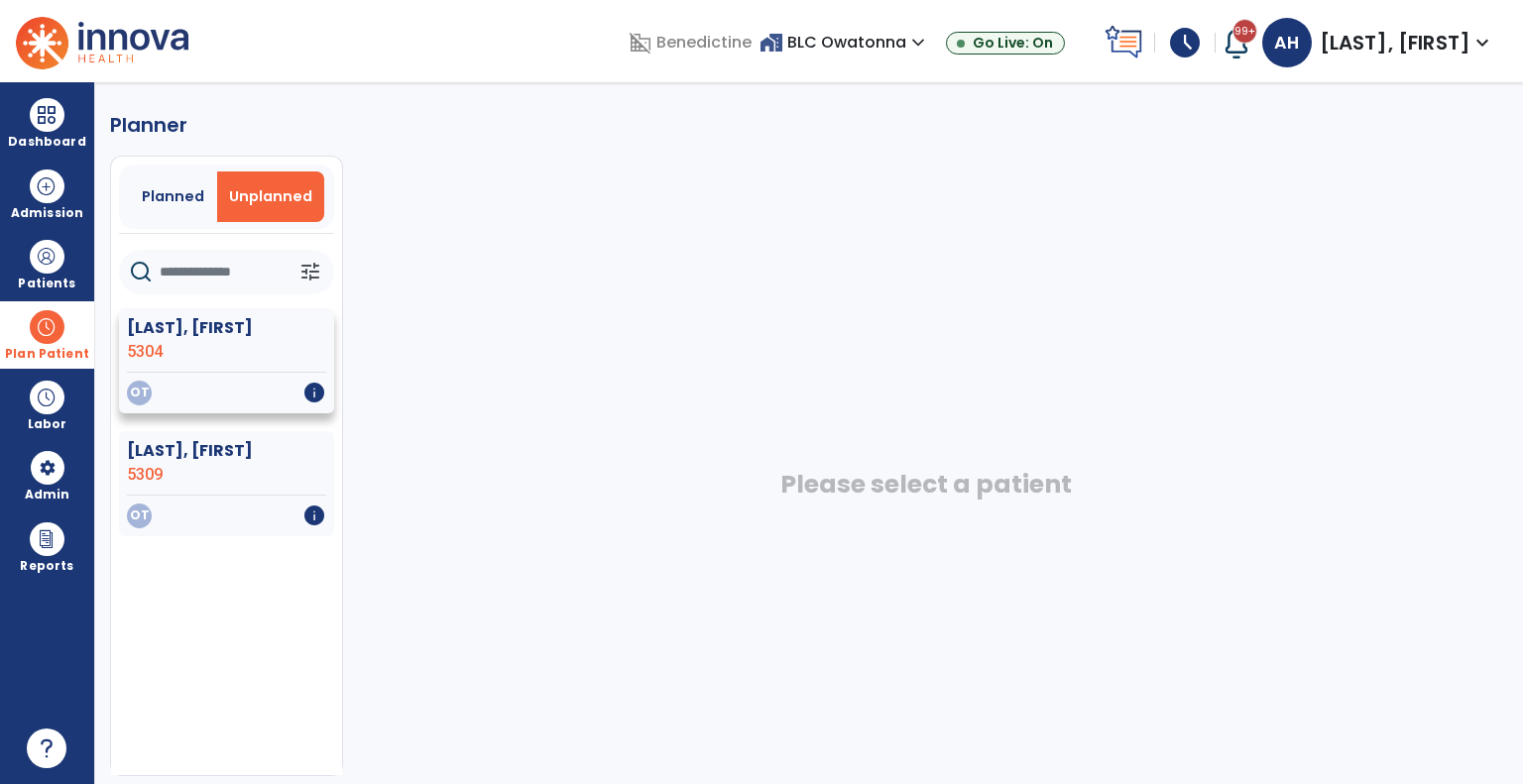 click 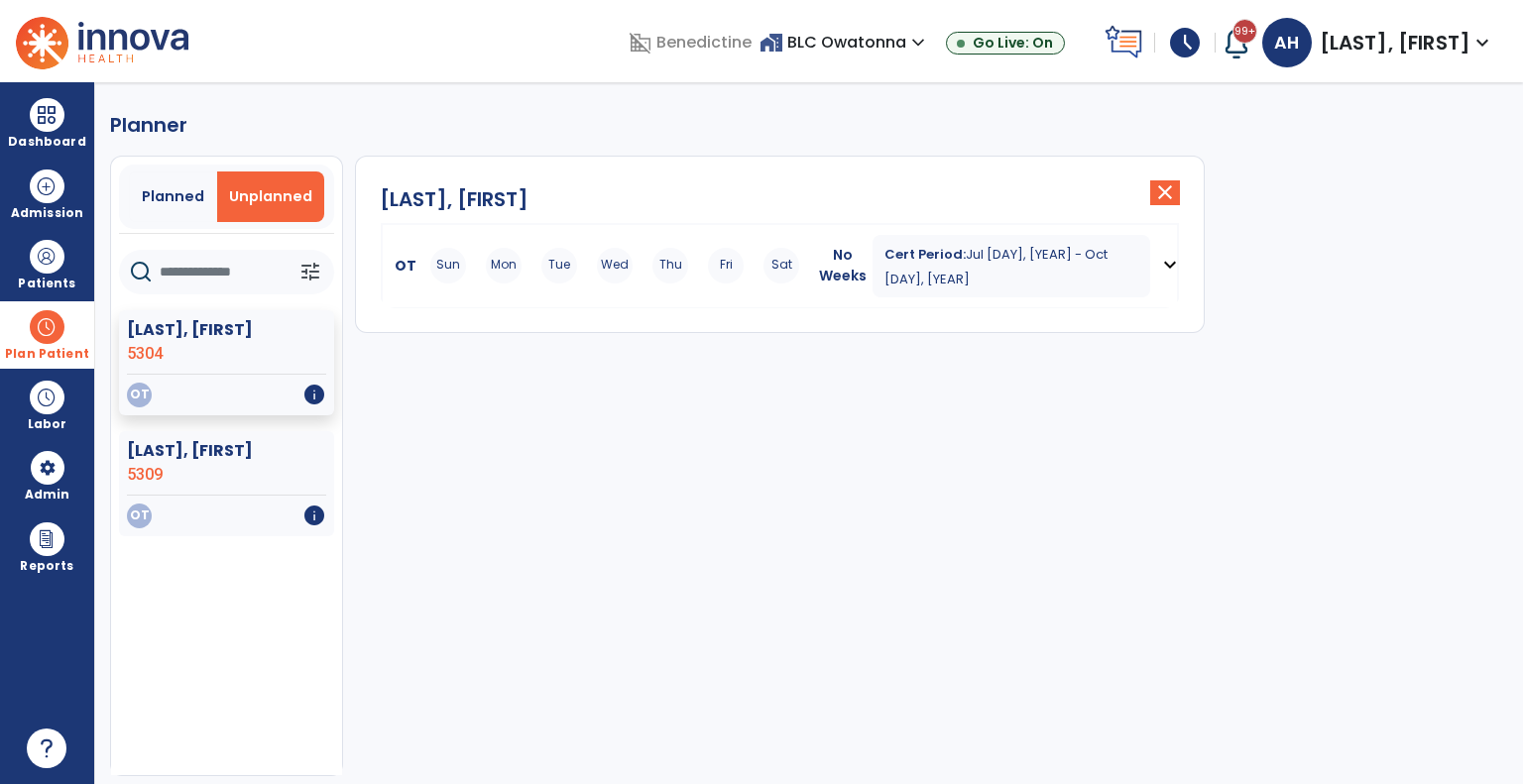 click on "Sun Mon Tue Wed Thu Fri Sat" at bounding box center [615, 266] 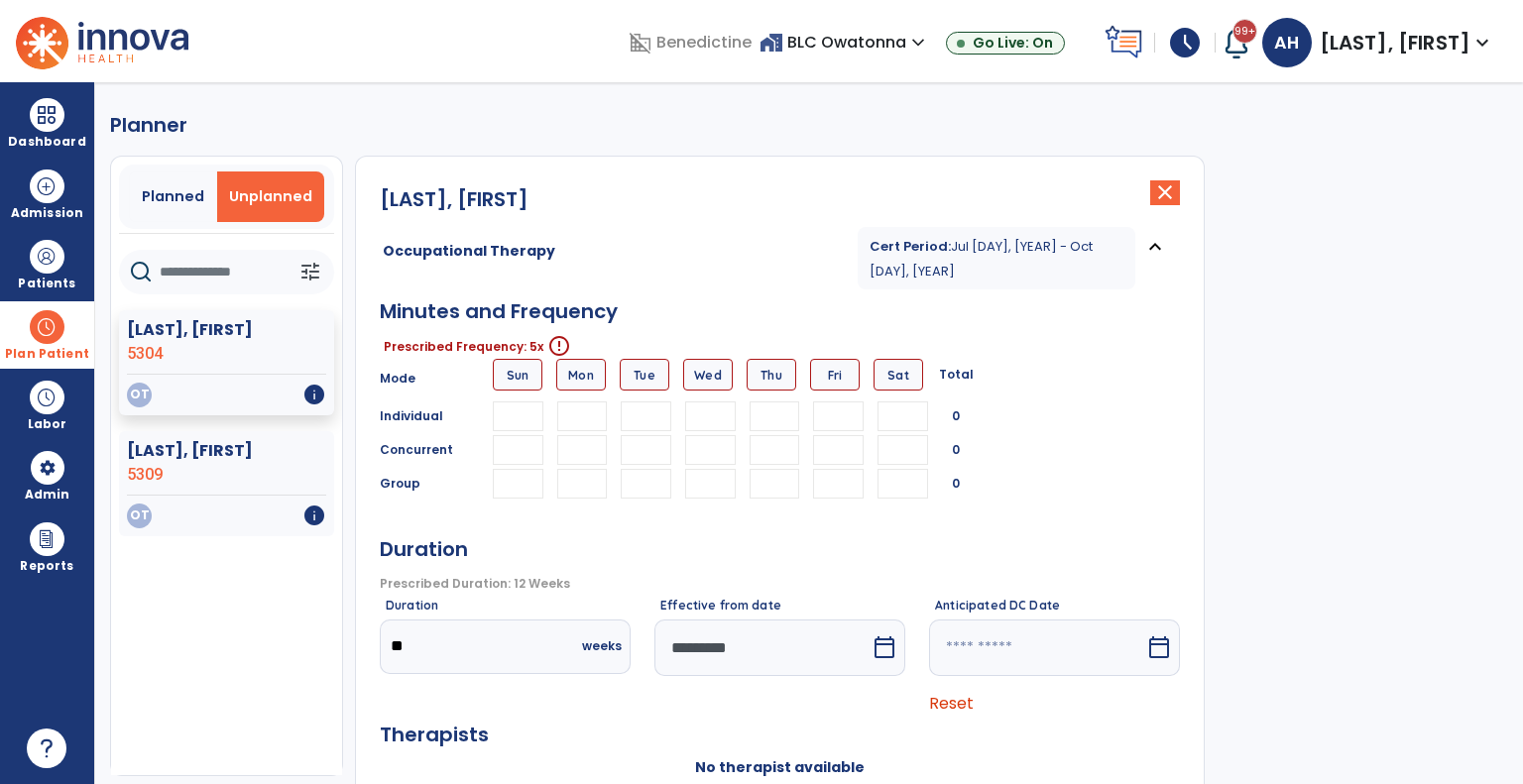 click at bounding box center [582, 416] 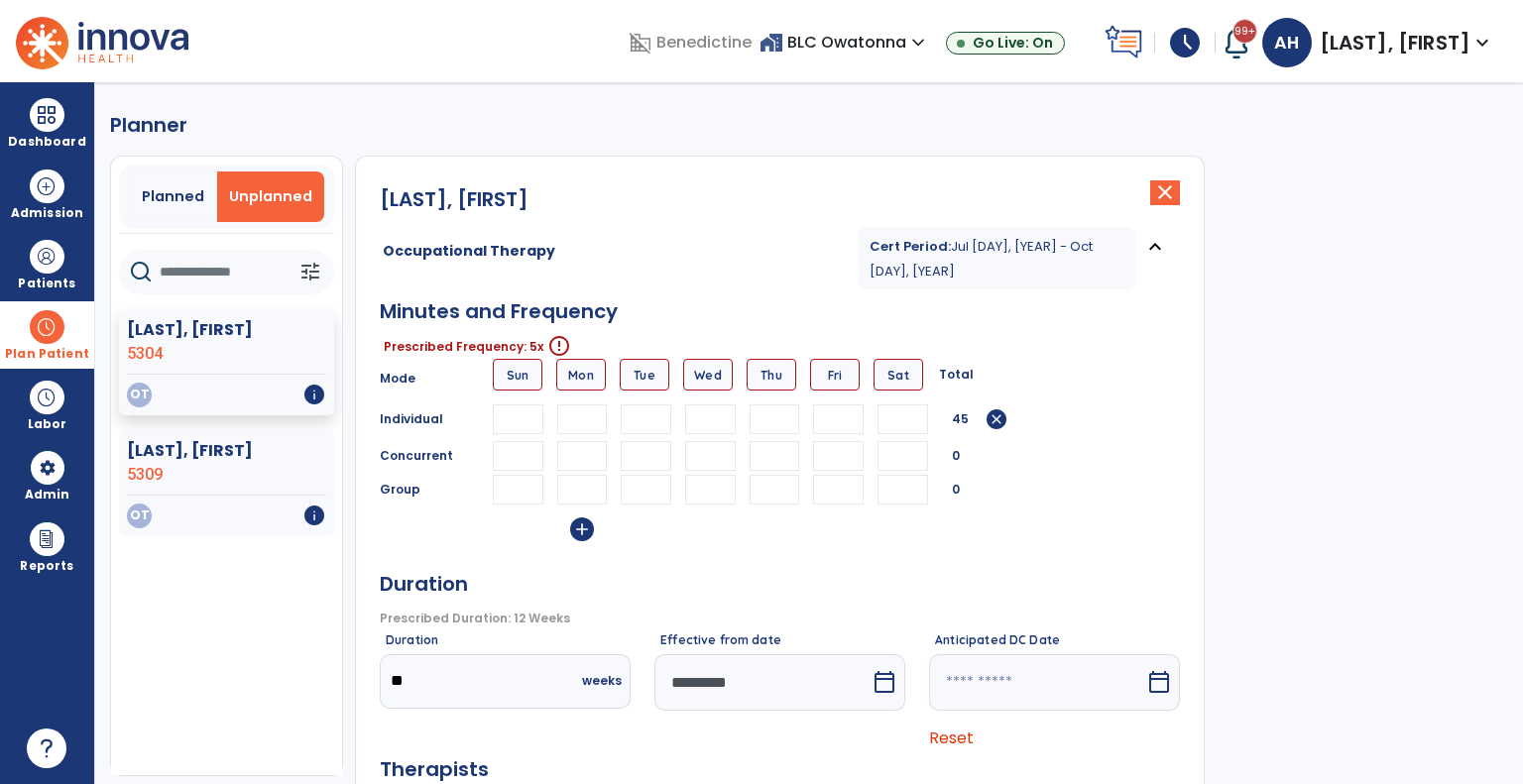 type on "**" 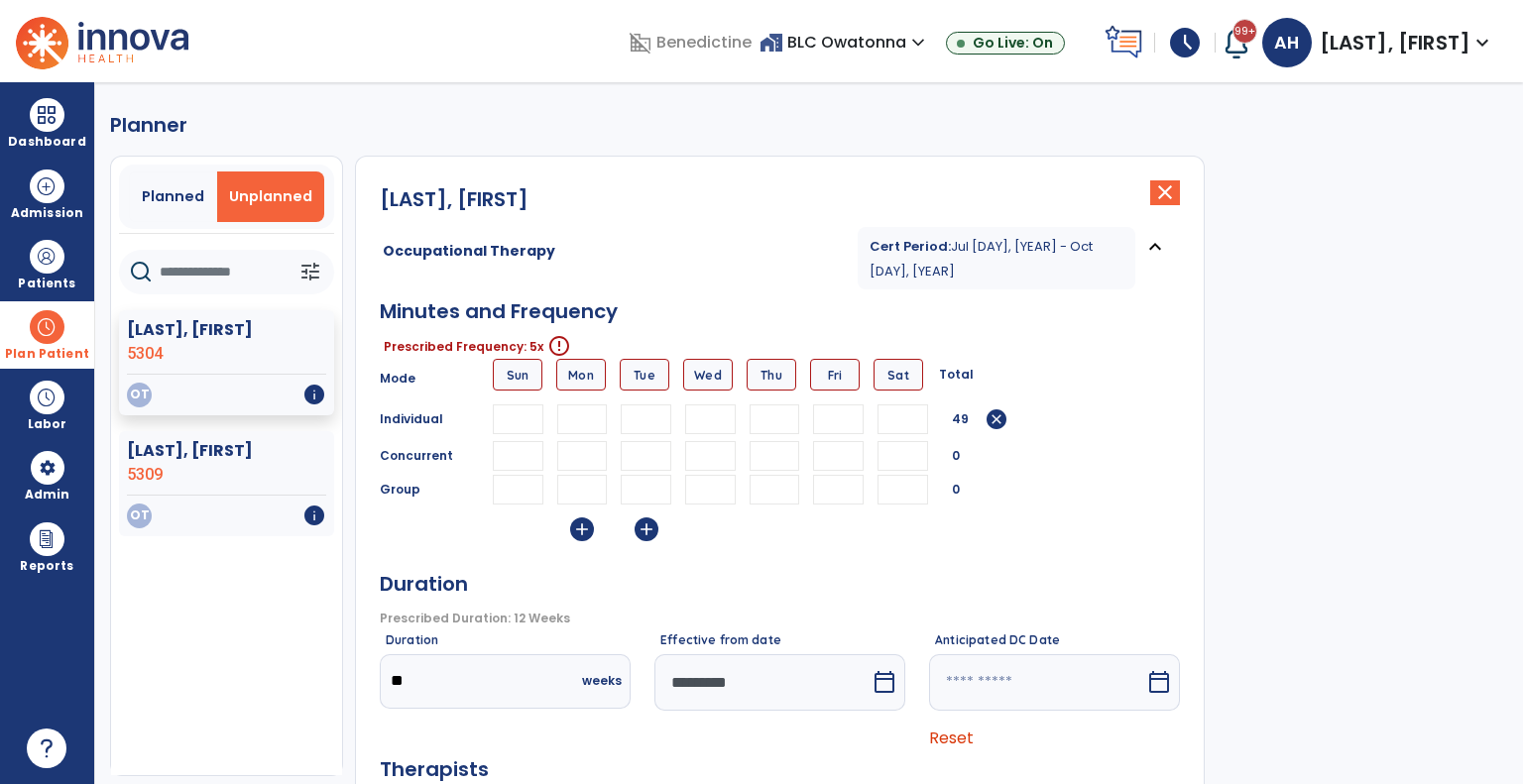 type on "**" 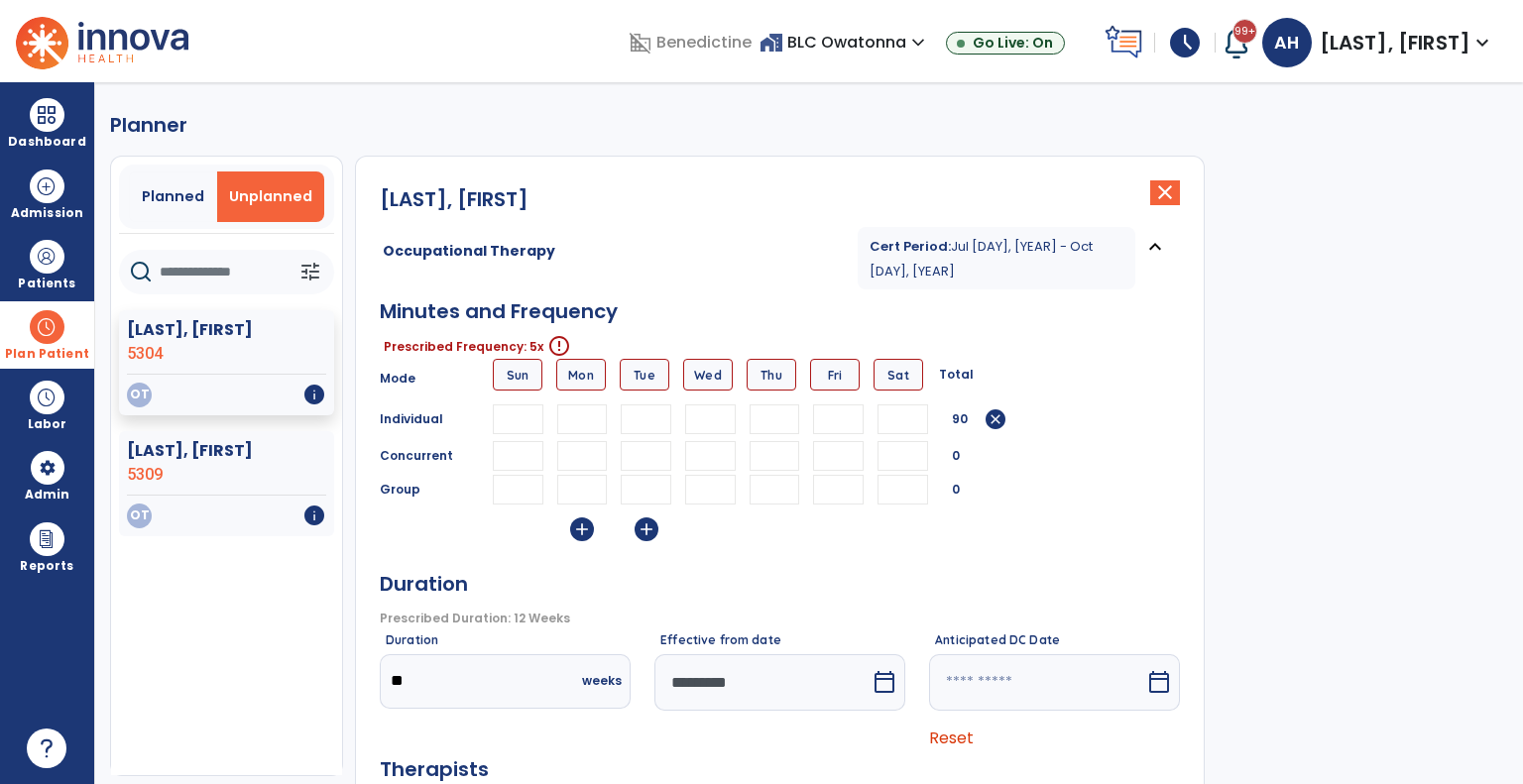 type on "**" 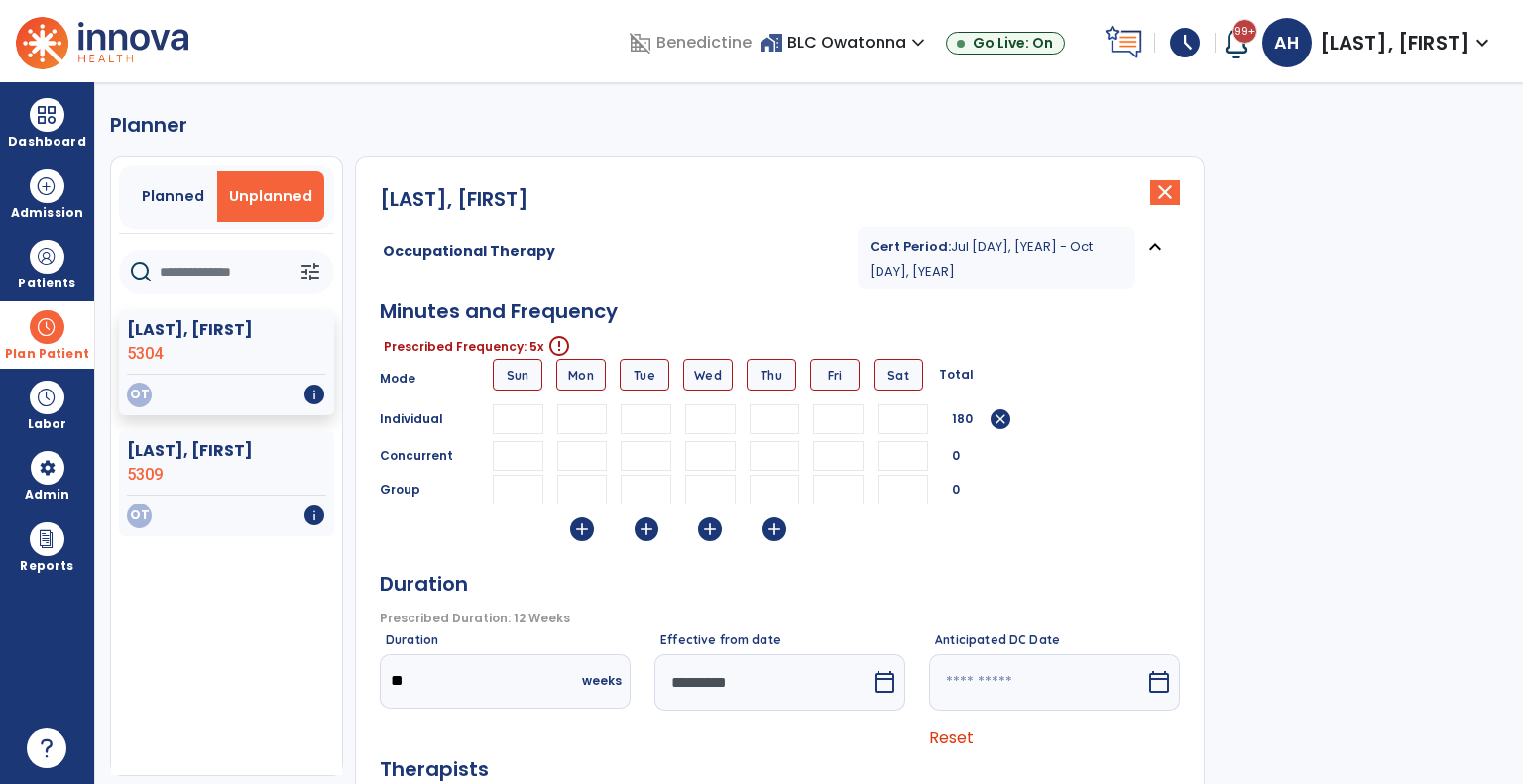 type on "**" 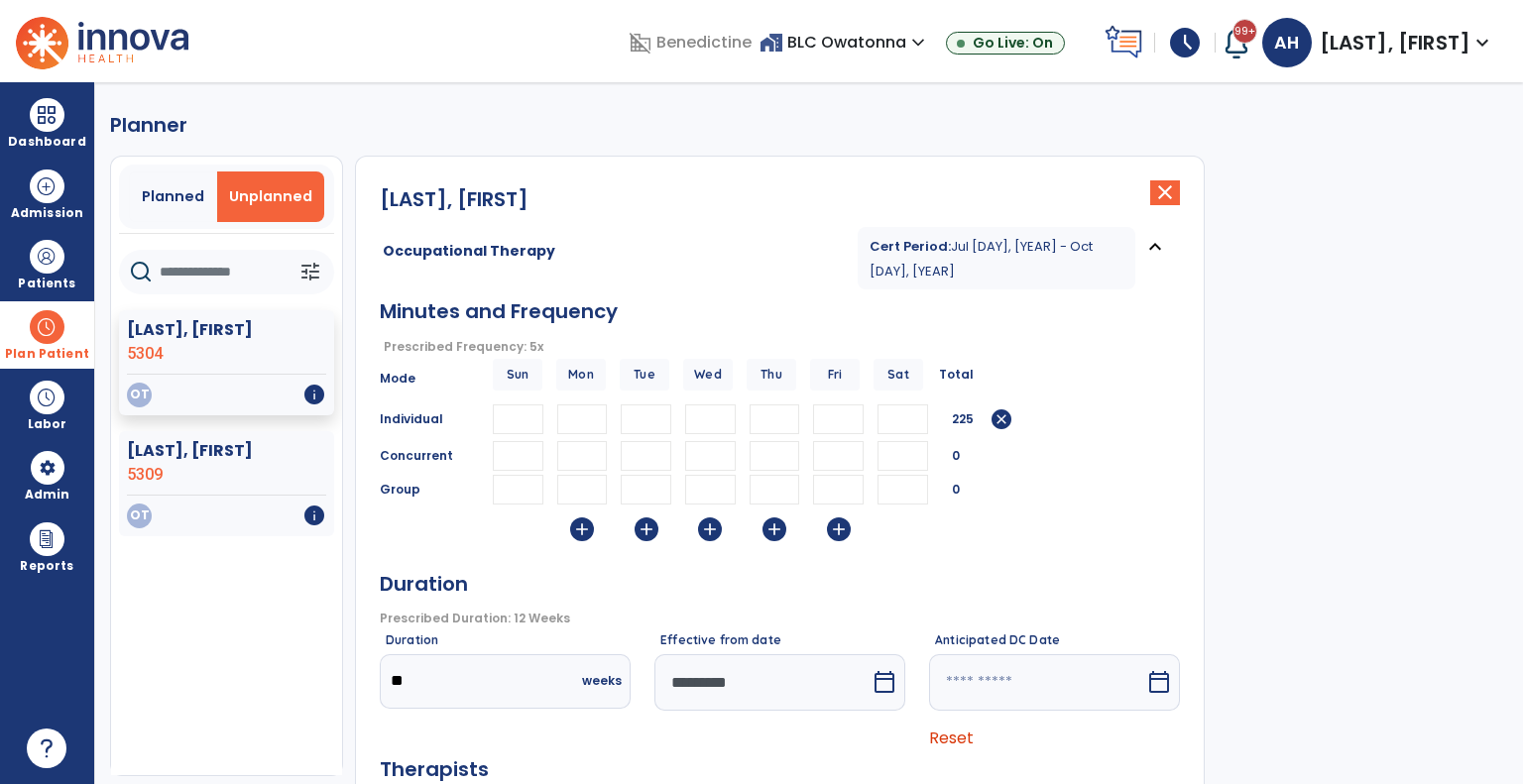 scroll, scrollTop: 202, scrollLeft: 0, axis: vertical 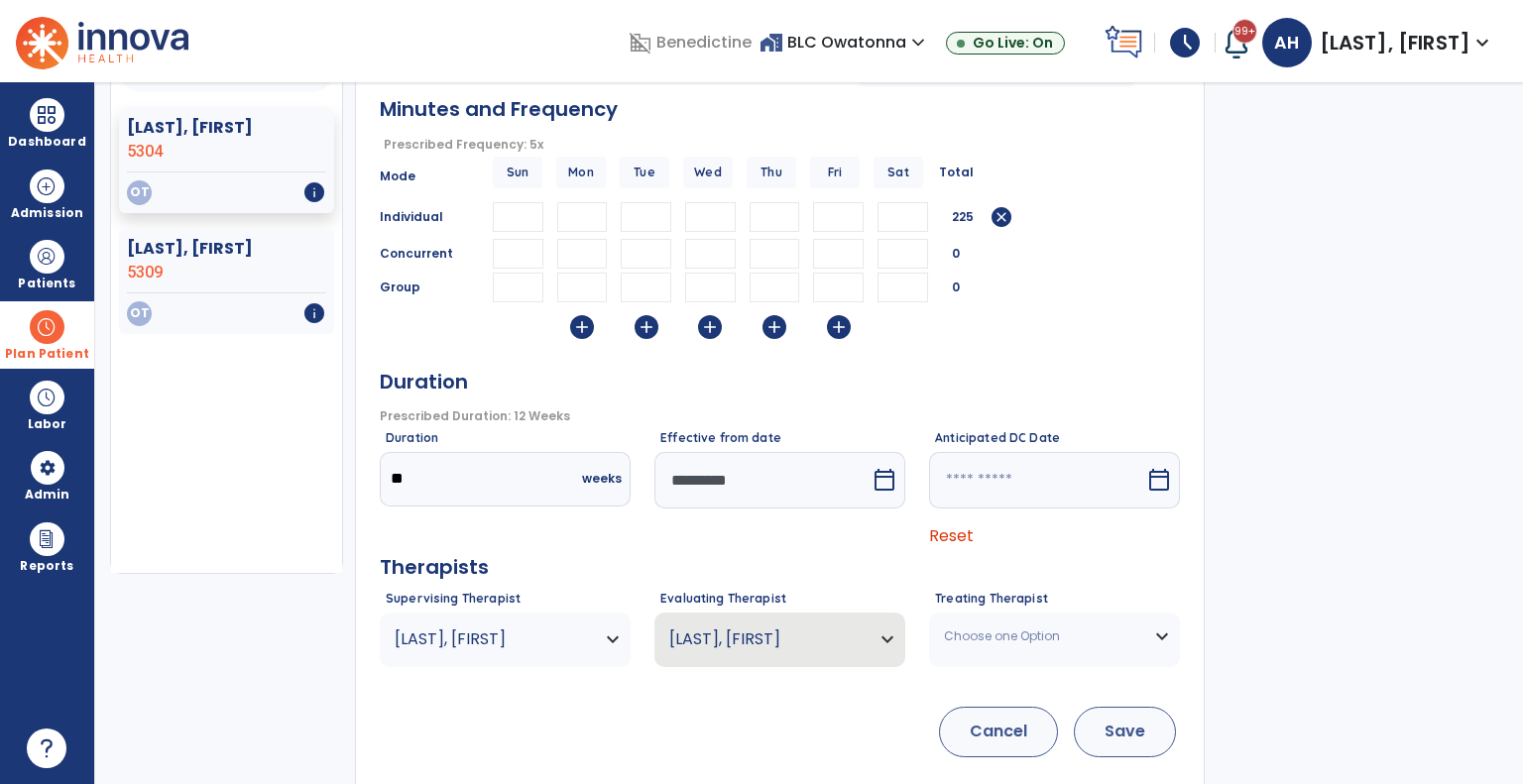 type on "**" 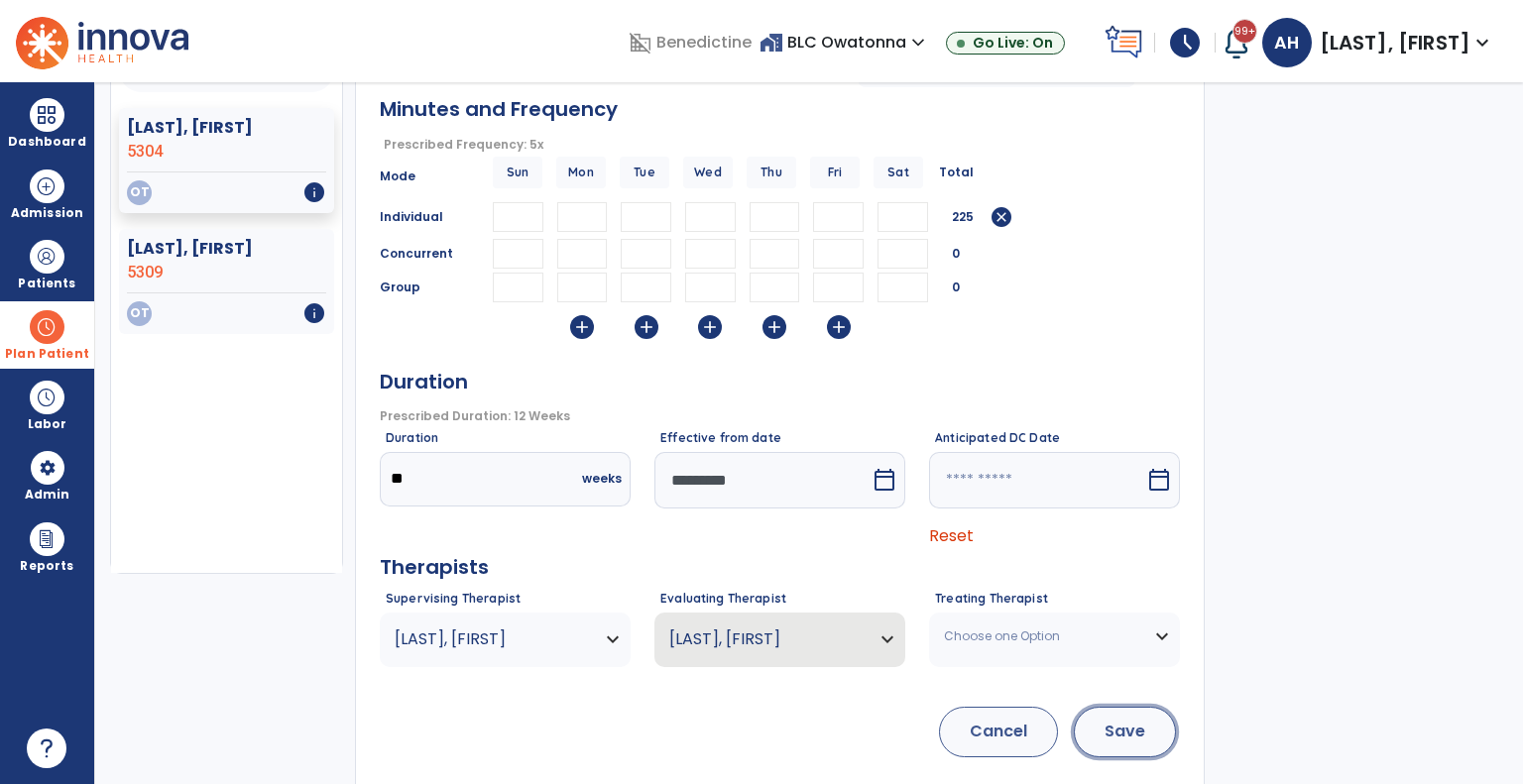 click on "Save" at bounding box center [1124, 731] 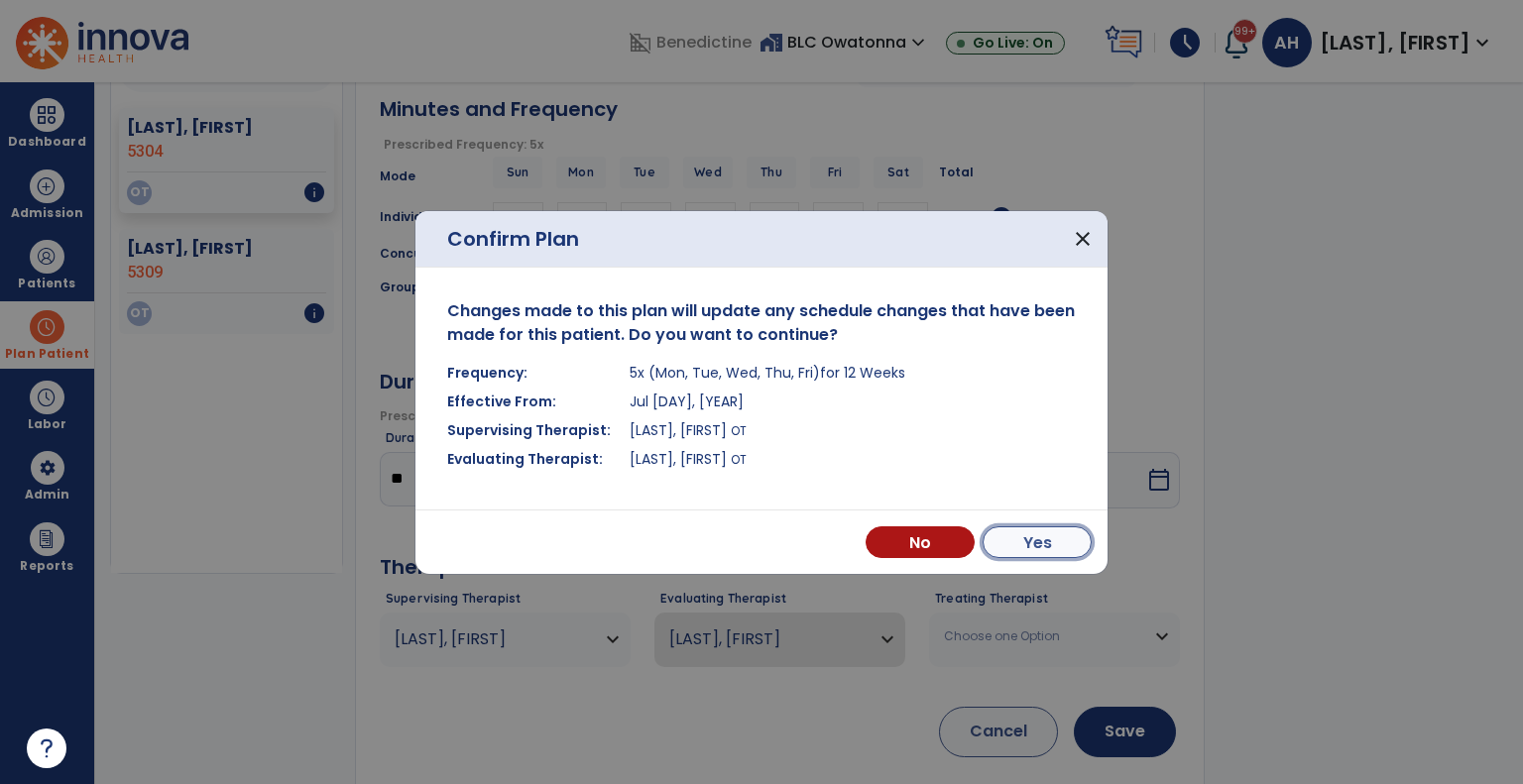 click on "Yes" at bounding box center [1037, 542] 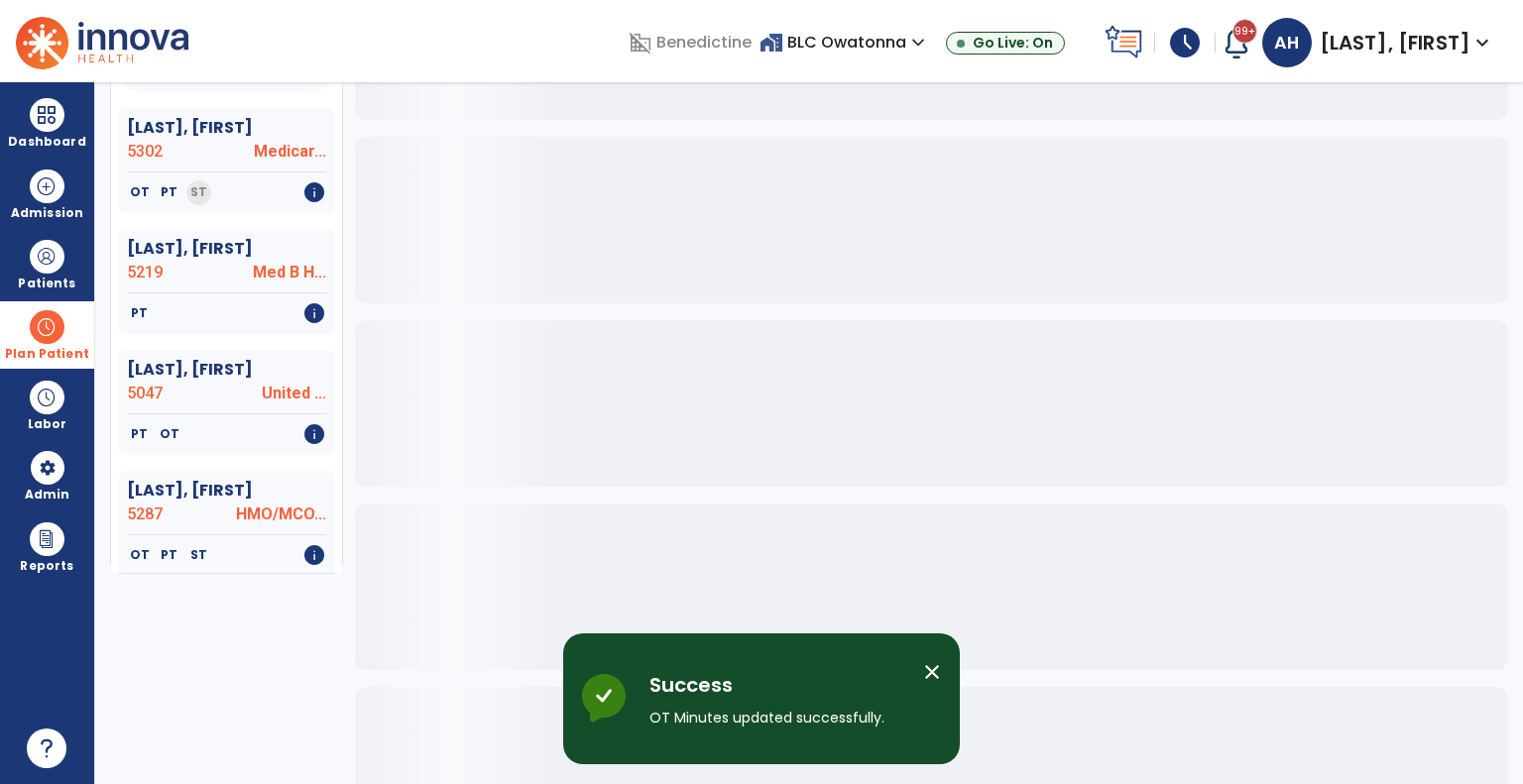 click at bounding box center [47, 327] 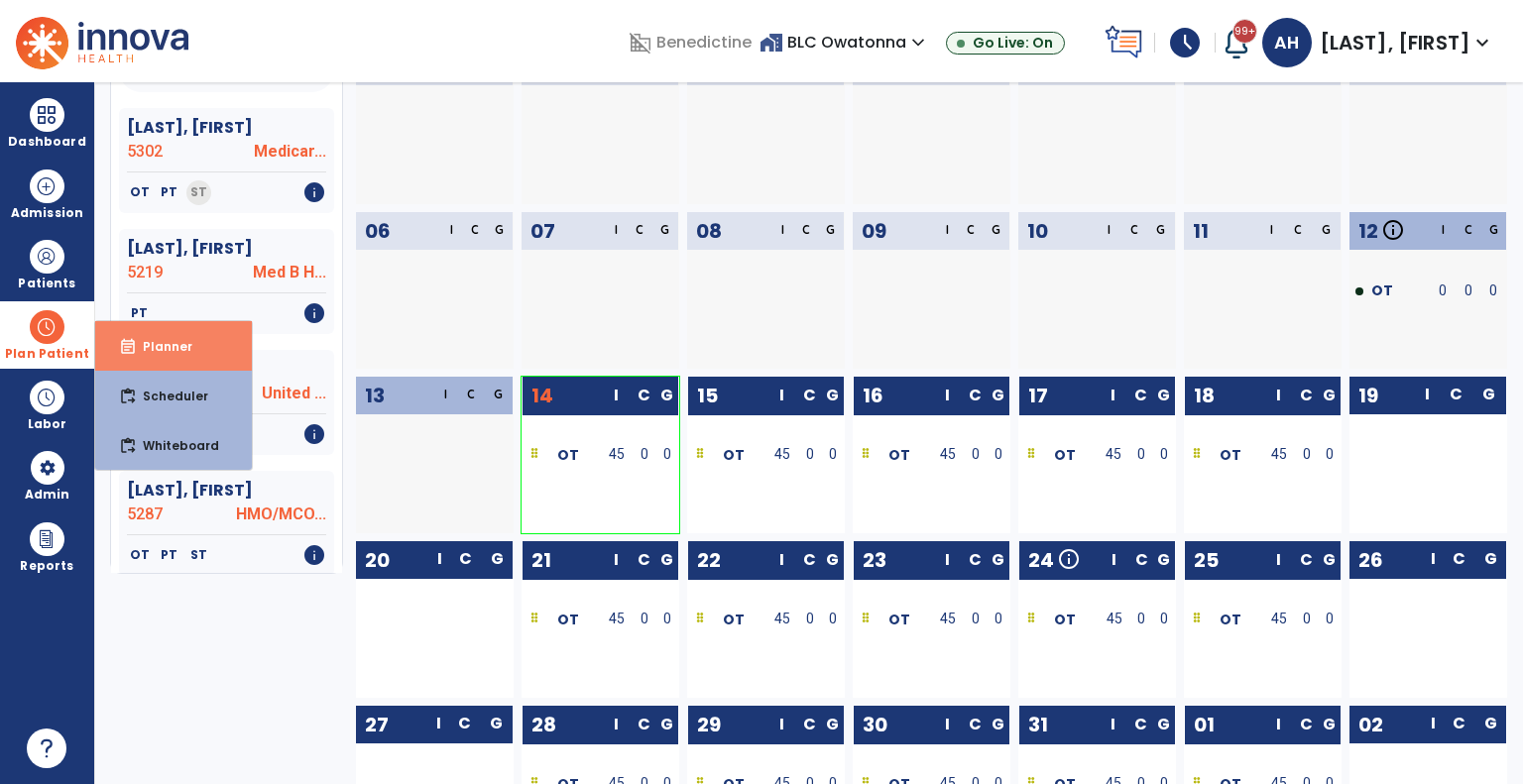 click on "event_note  Planner" at bounding box center (174, 346) 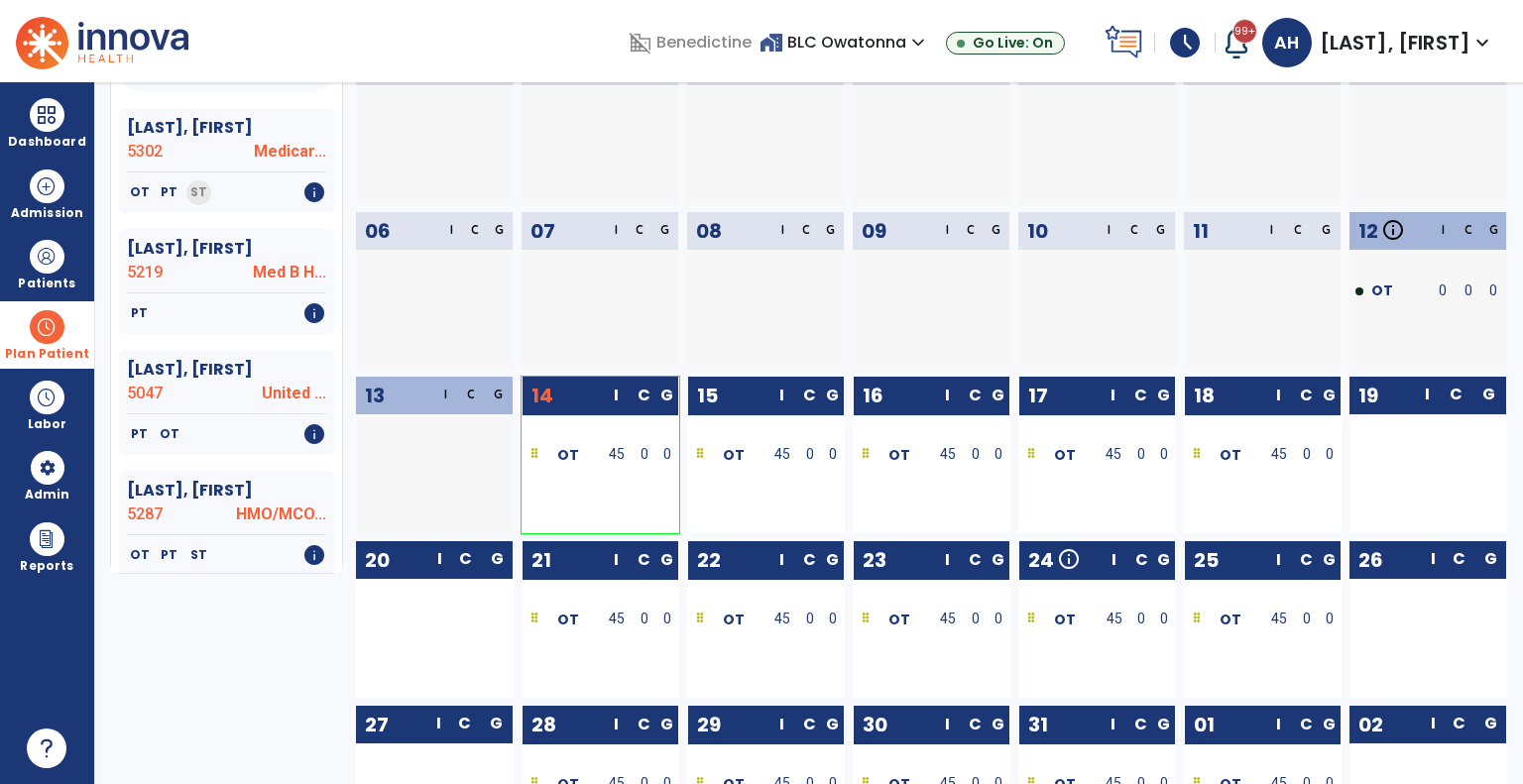click on "Plan Patient" at bounding box center (47, 334) 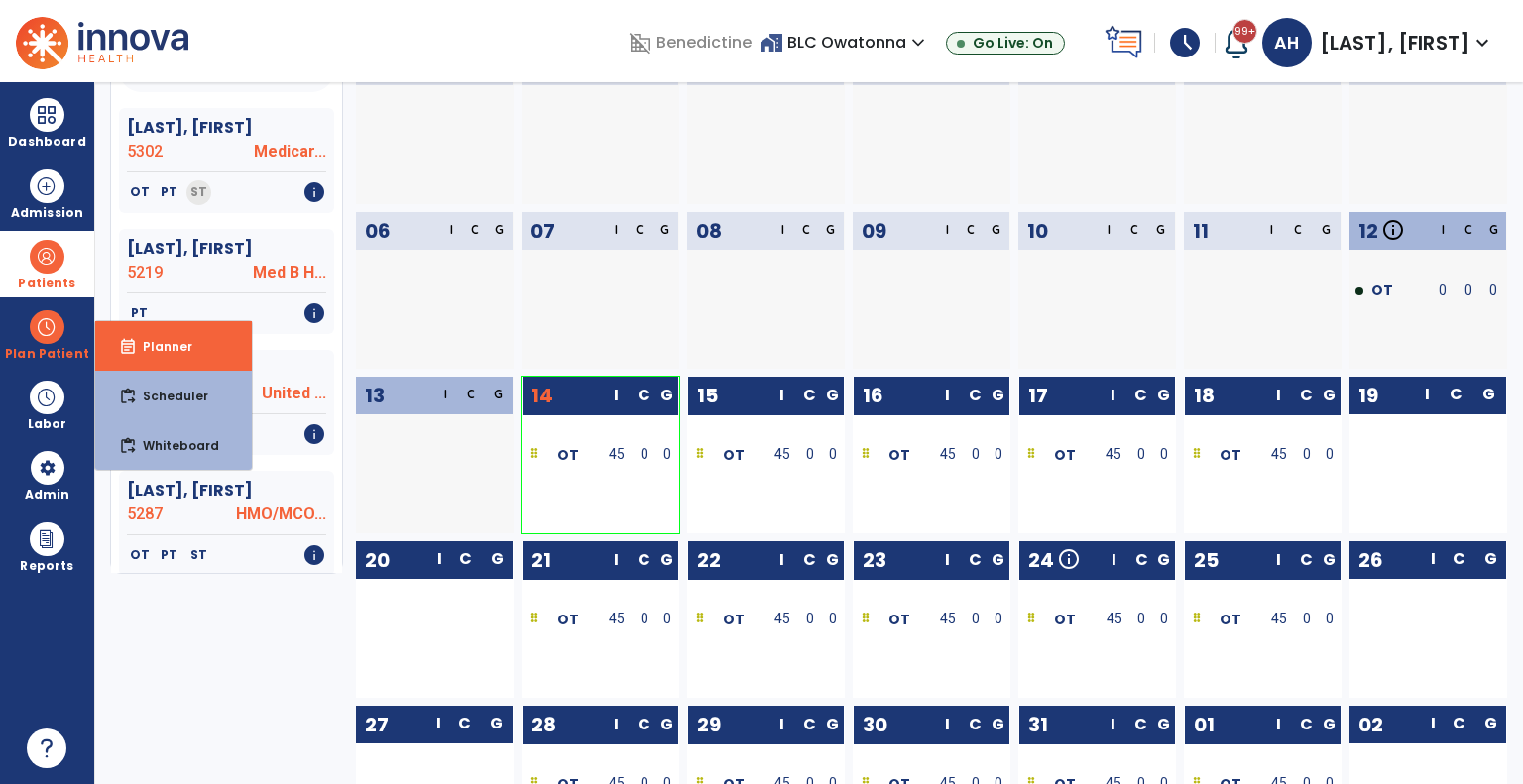 click on "Patients" at bounding box center (47, 264) 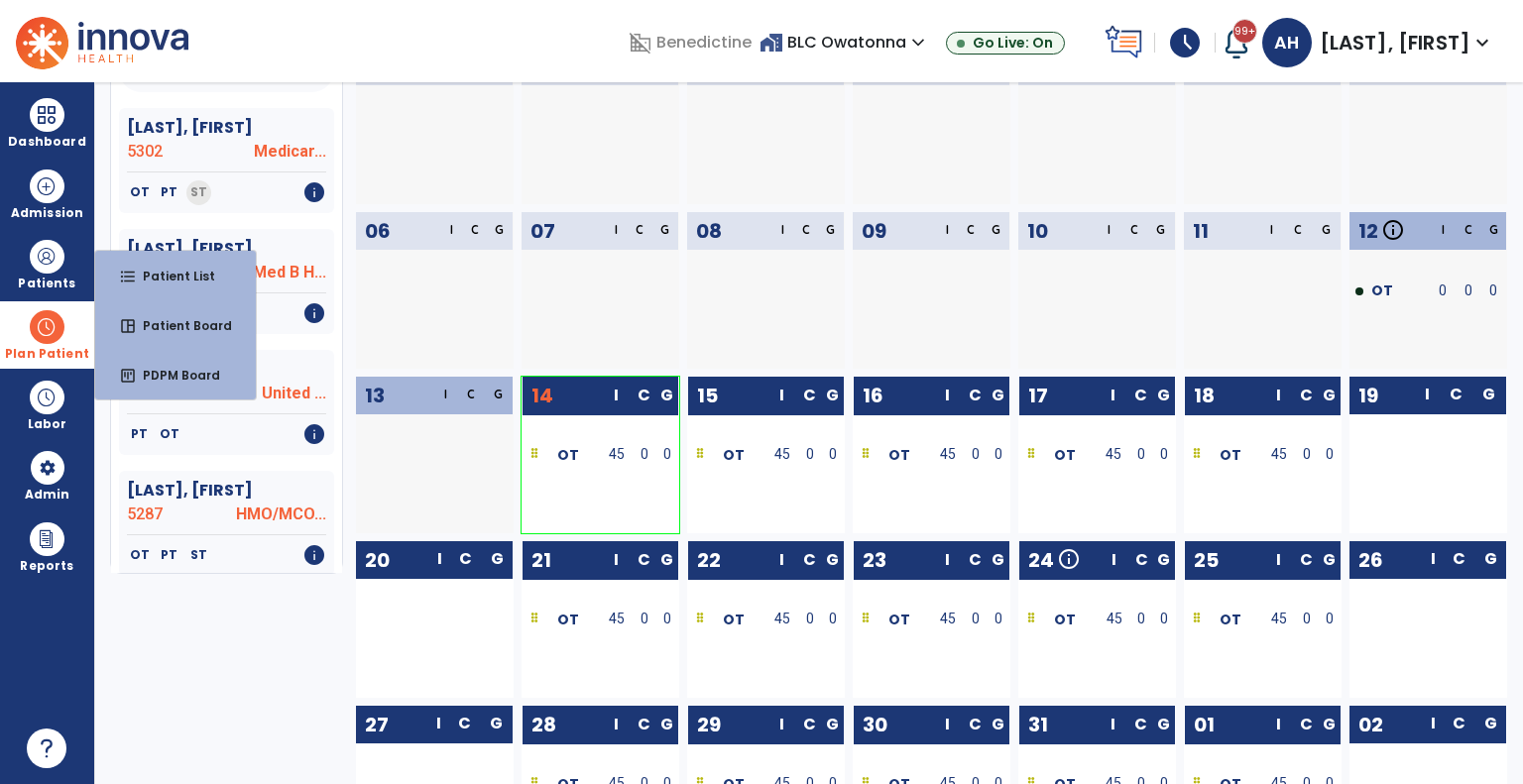 click at bounding box center [47, 327] 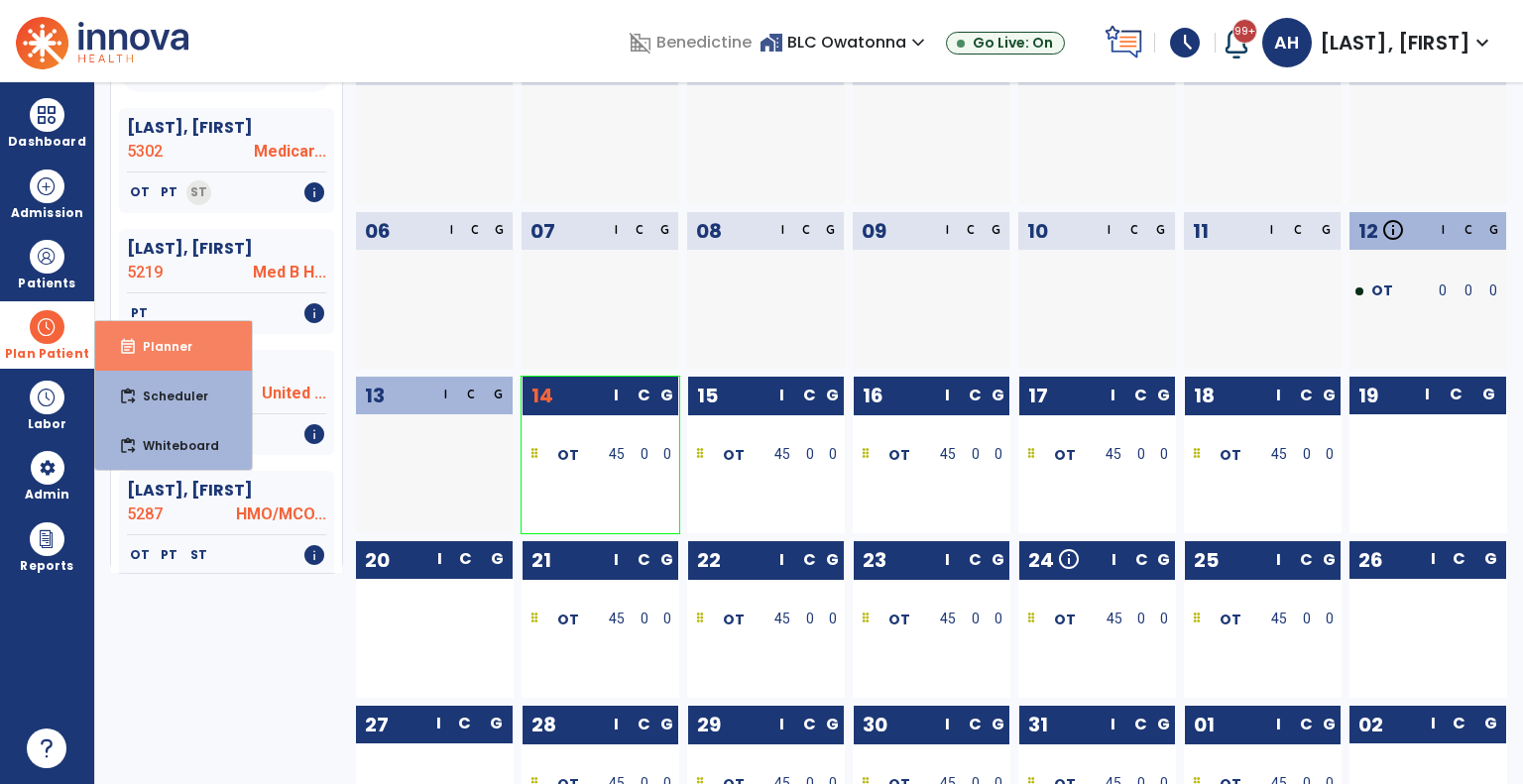 click on "event_note  Planner" at bounding box center (174, 346) 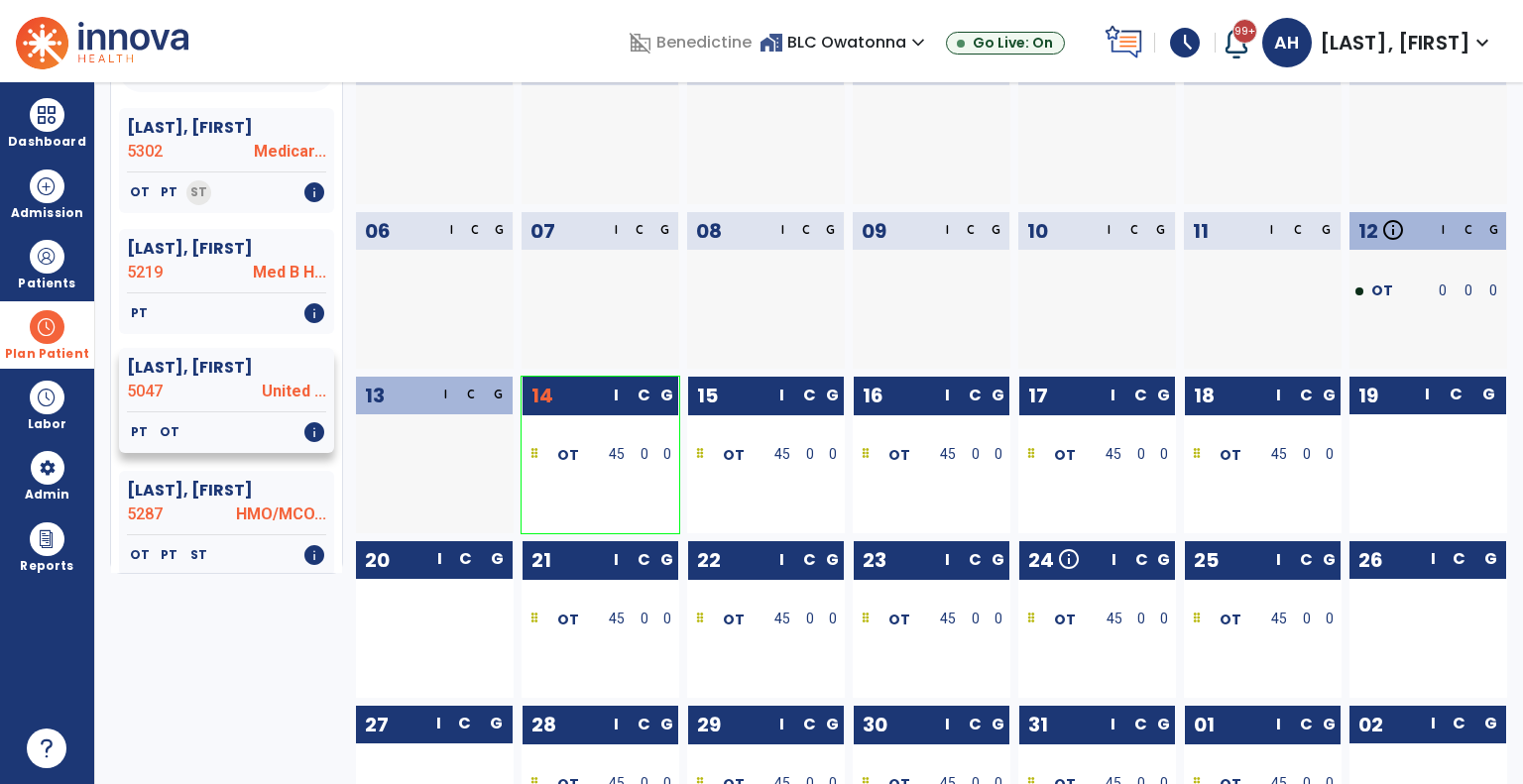 scroll, scrollTop: 0, scrollLeft: 0, axis: both 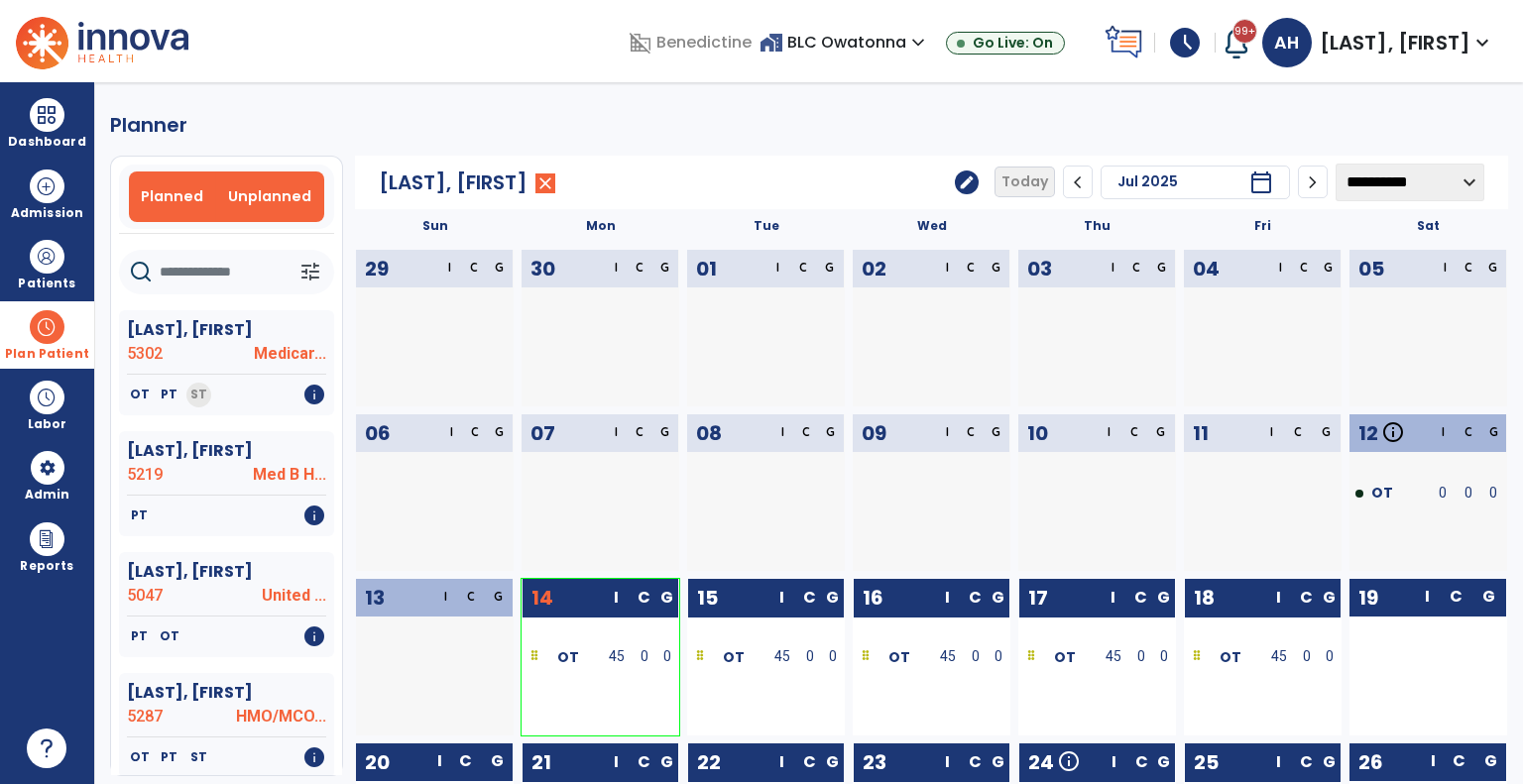 click on "Unplanned" at bounding box center [270, 196] 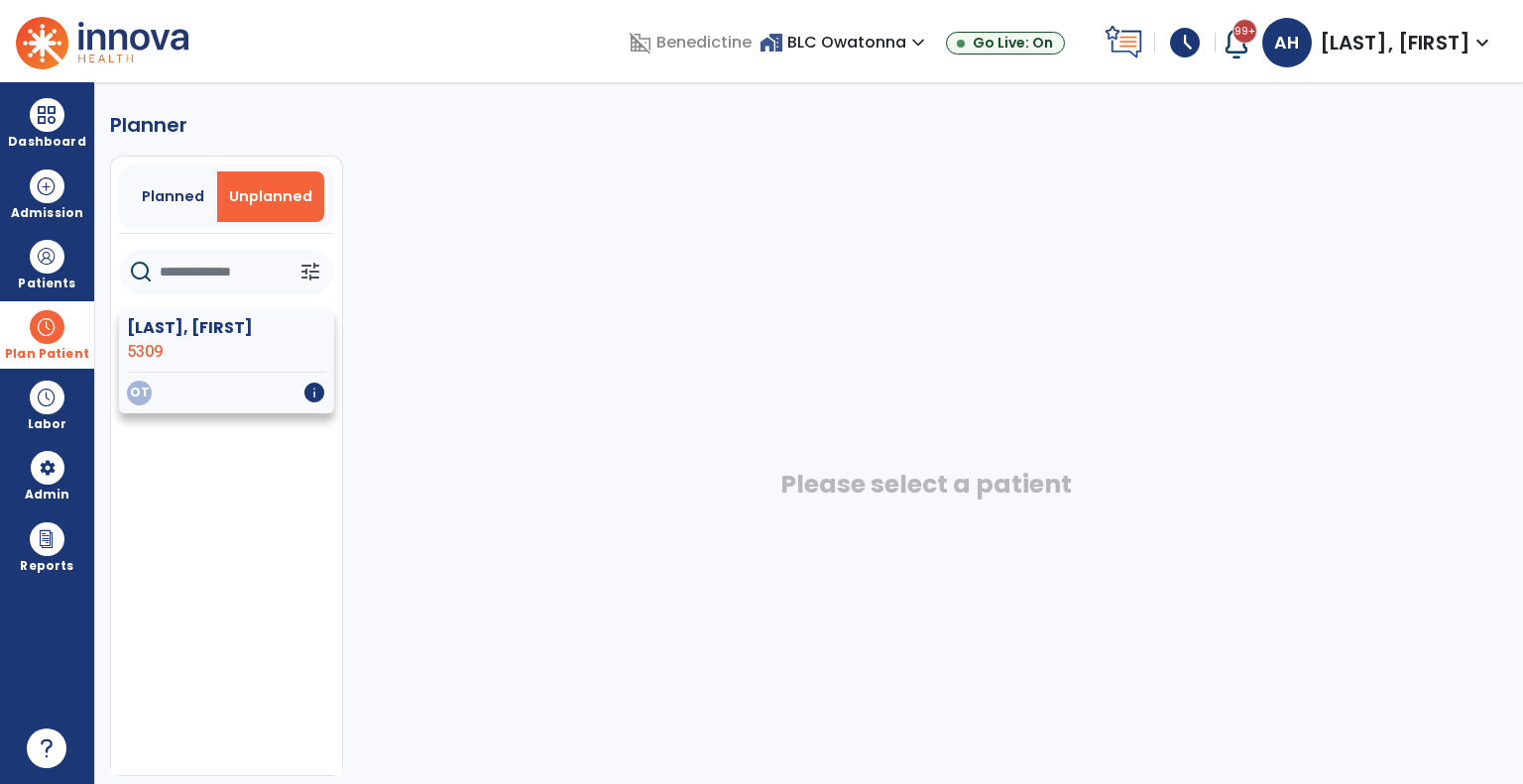 click on "[LAST], [FIRST] [NUMBER]" 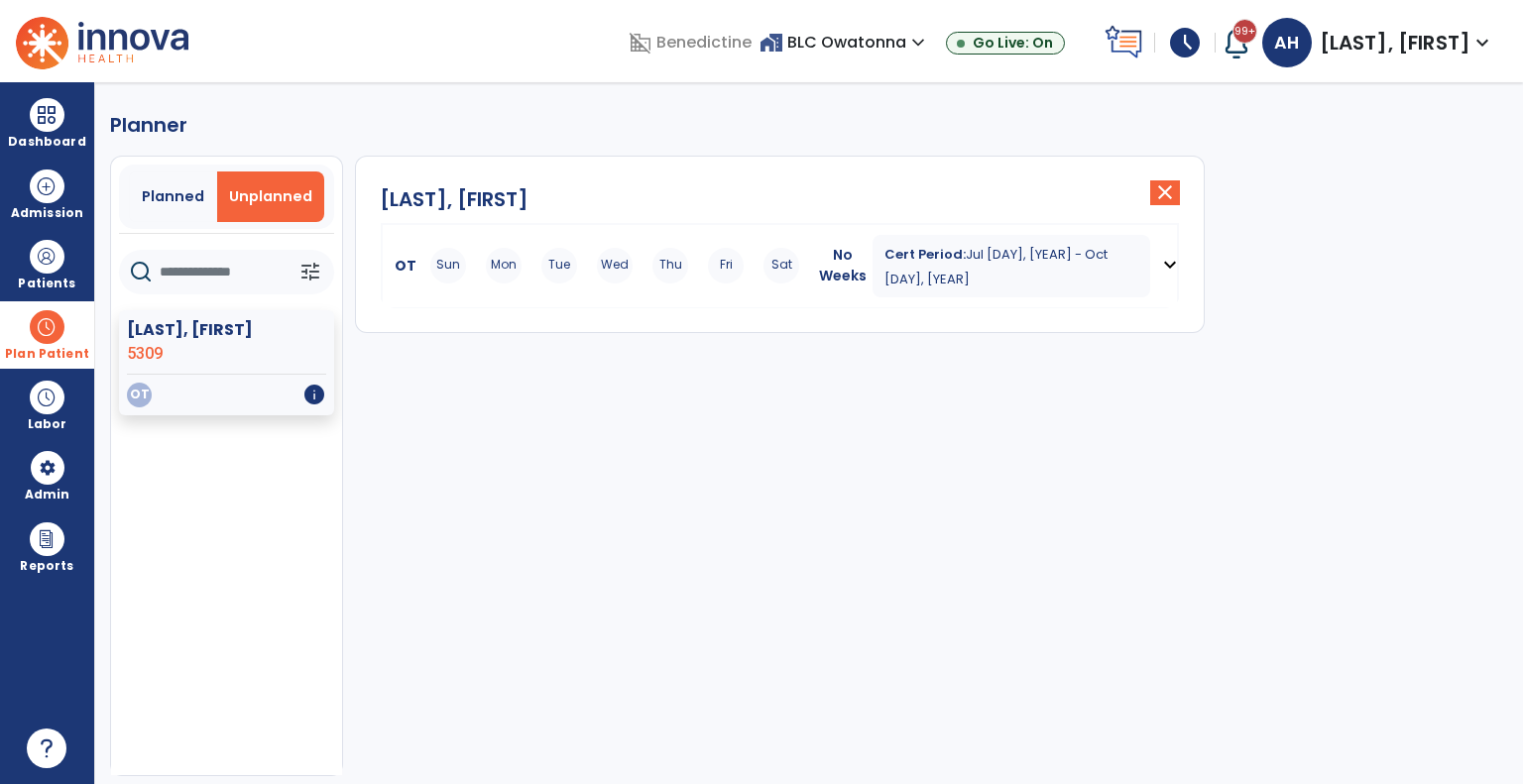 click on "Mon" at bounding box center [504, 266] 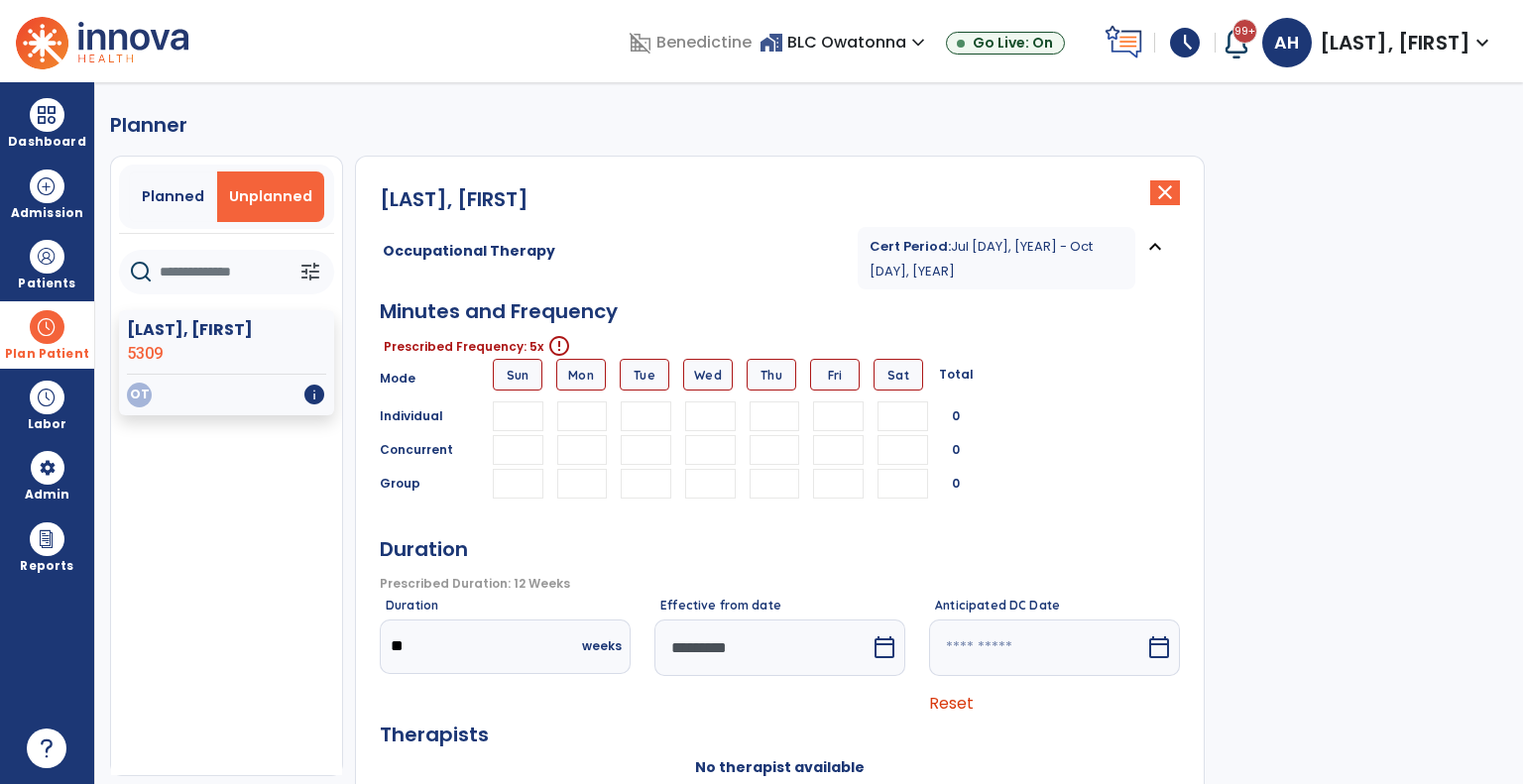click at bounding box center [582, 416] 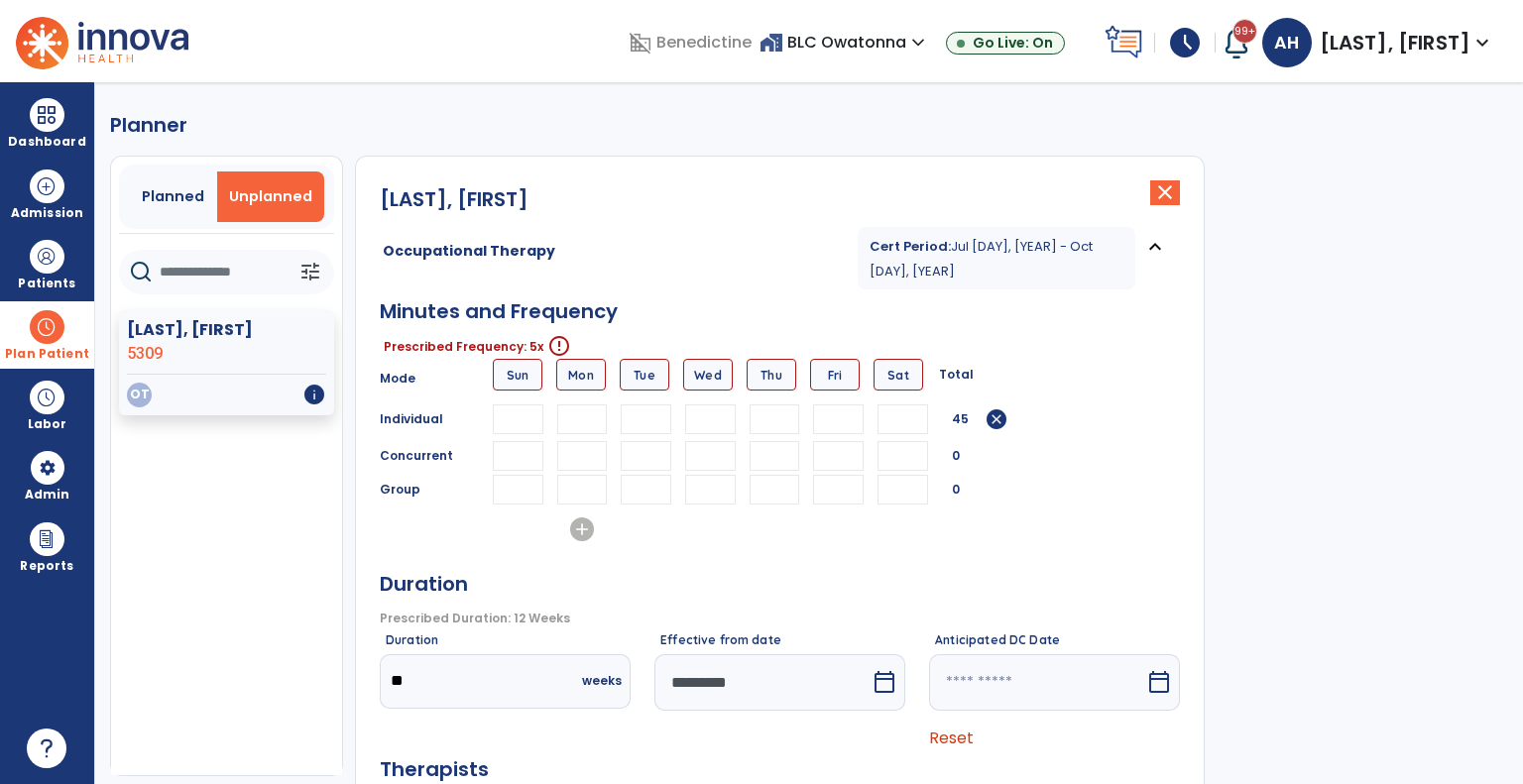 type on "**" 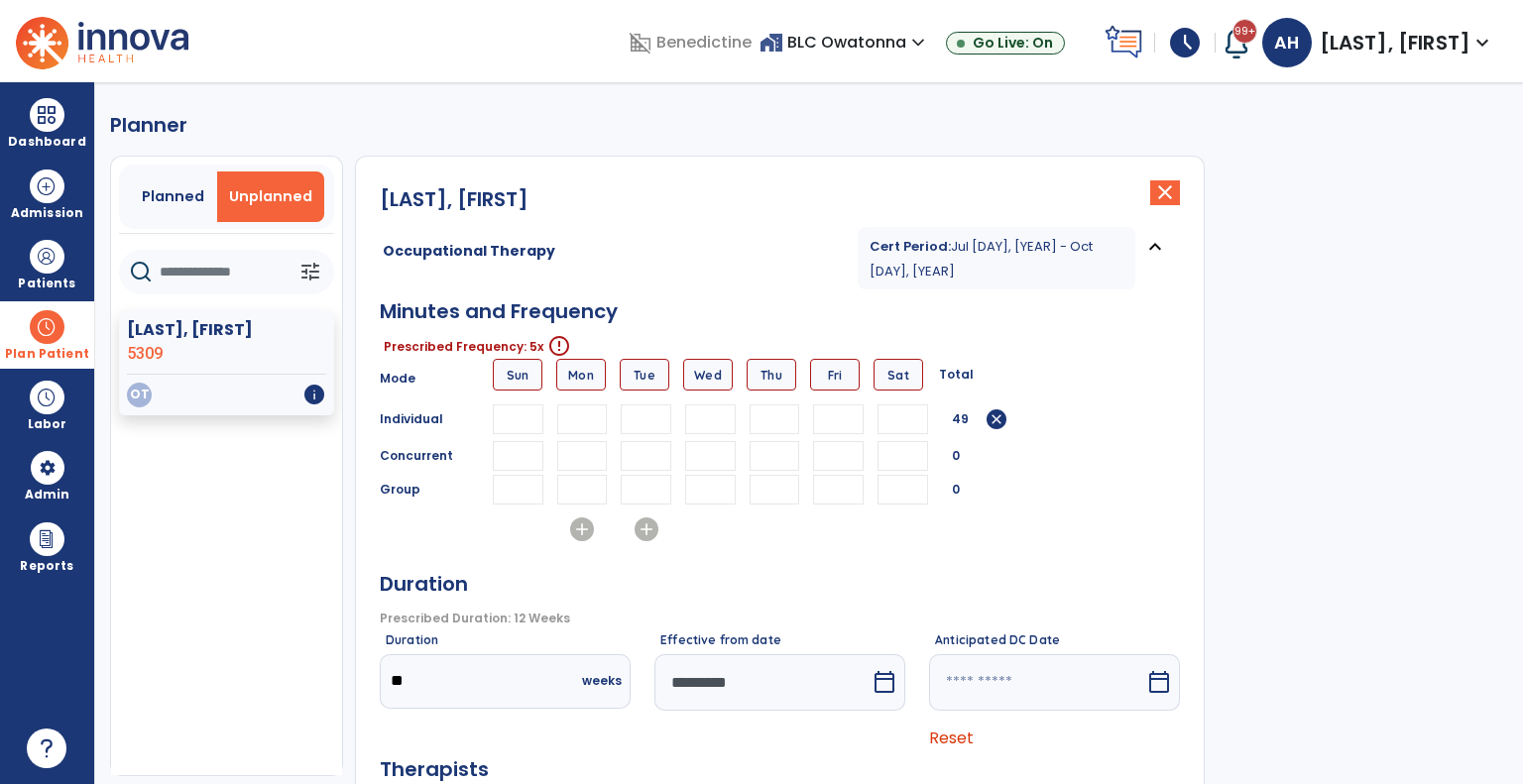 type on "**" 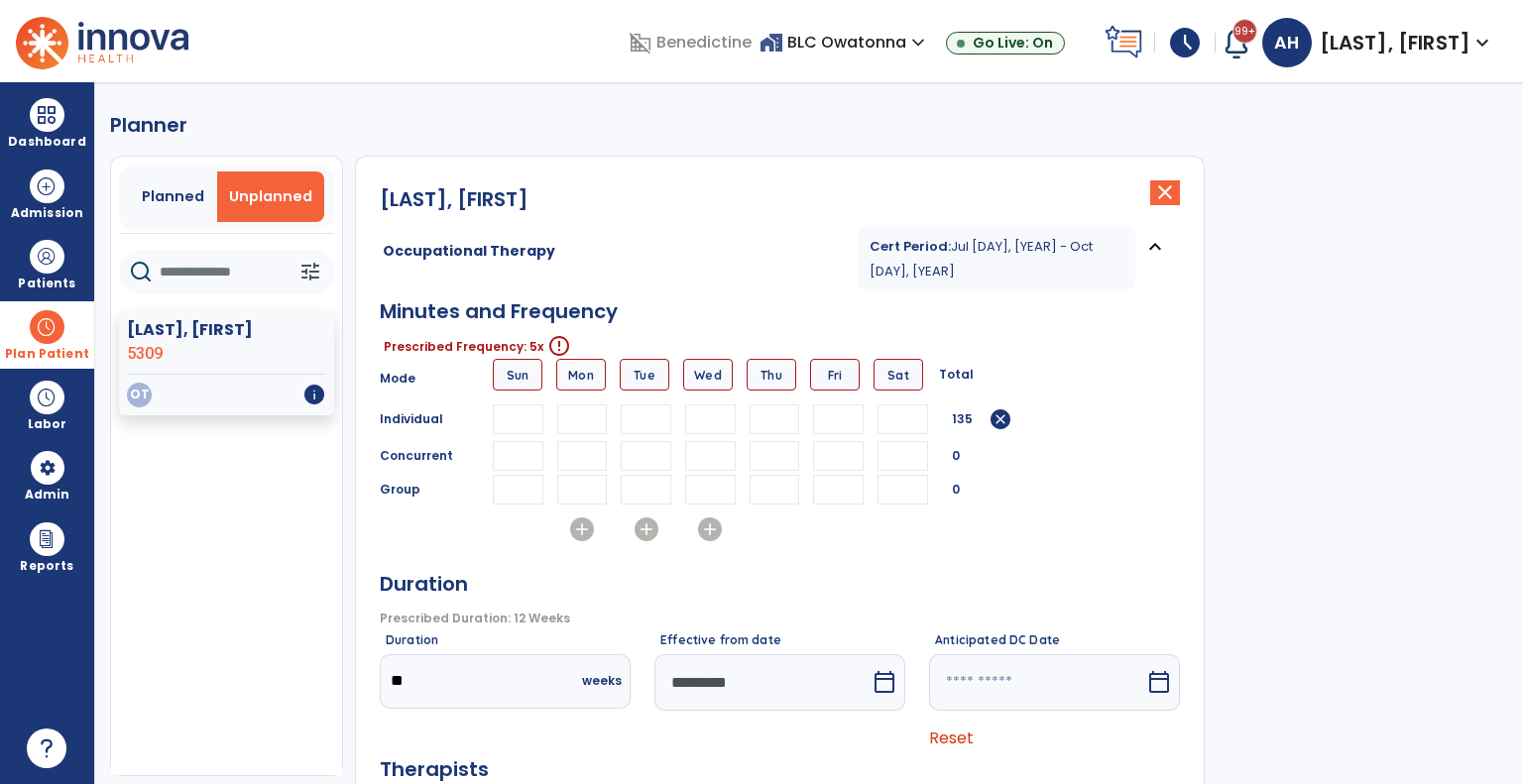 type on "**" 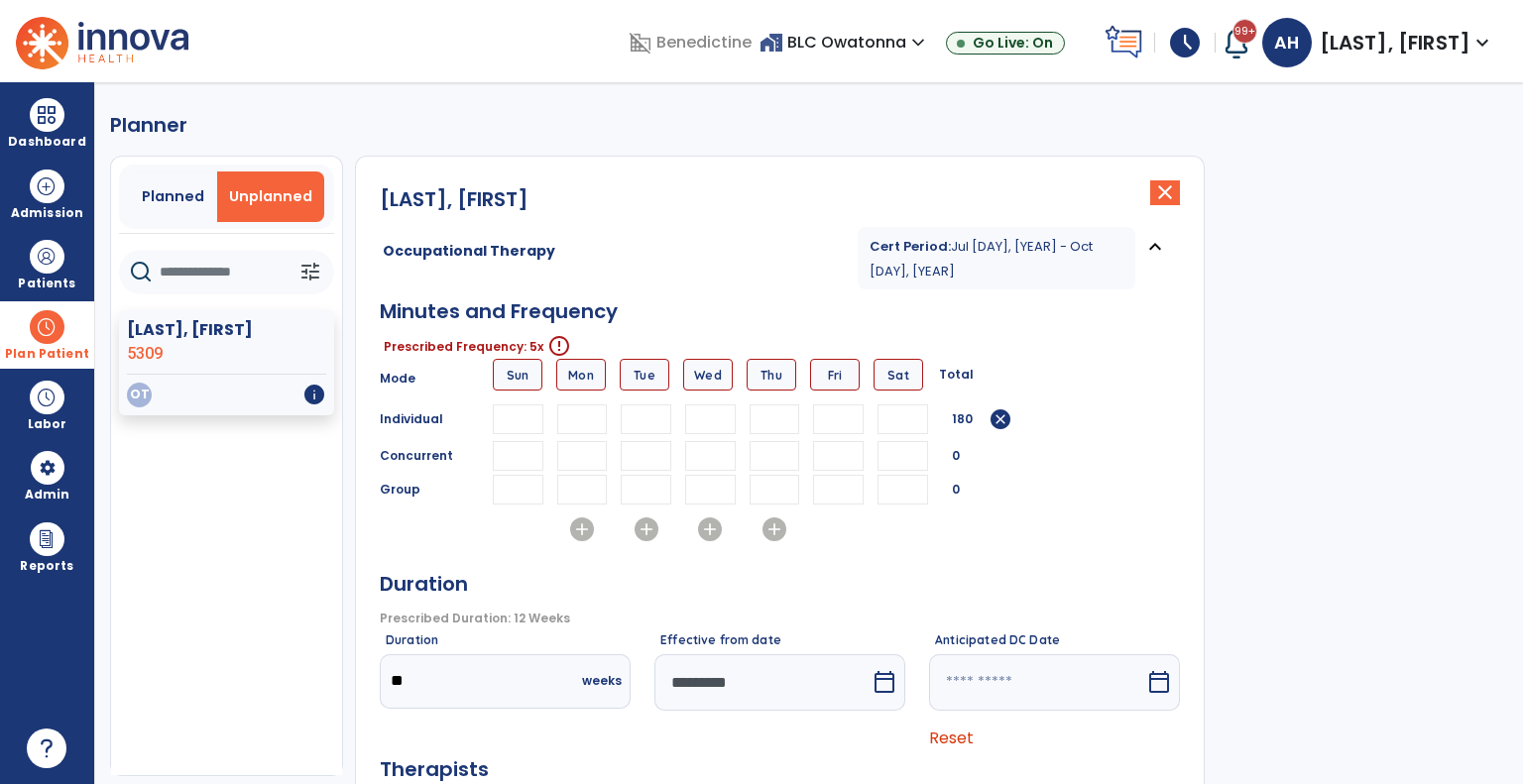 type on "**" 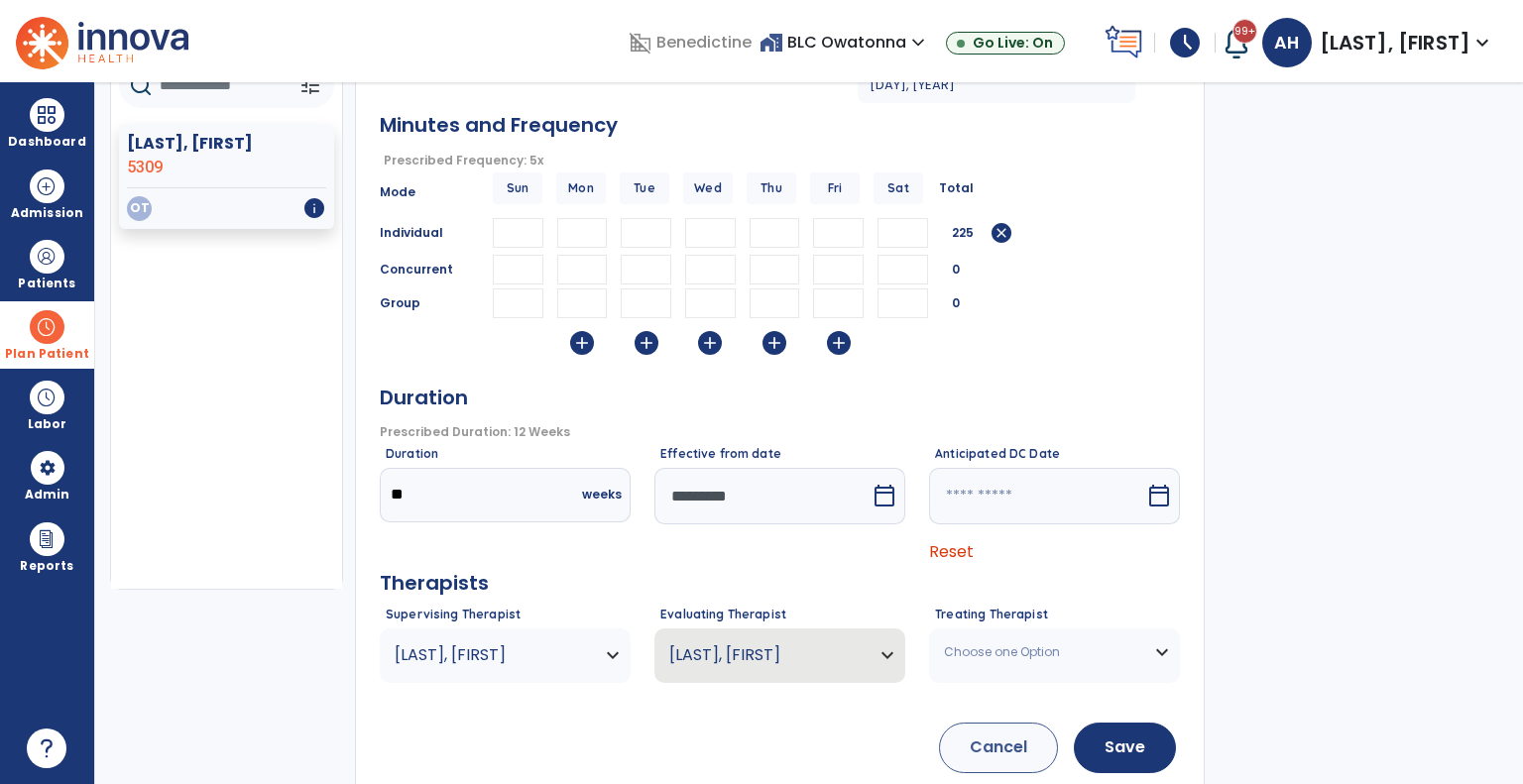 scroll, scrollTop: 202, scrollLeft: 0, axis: vertical 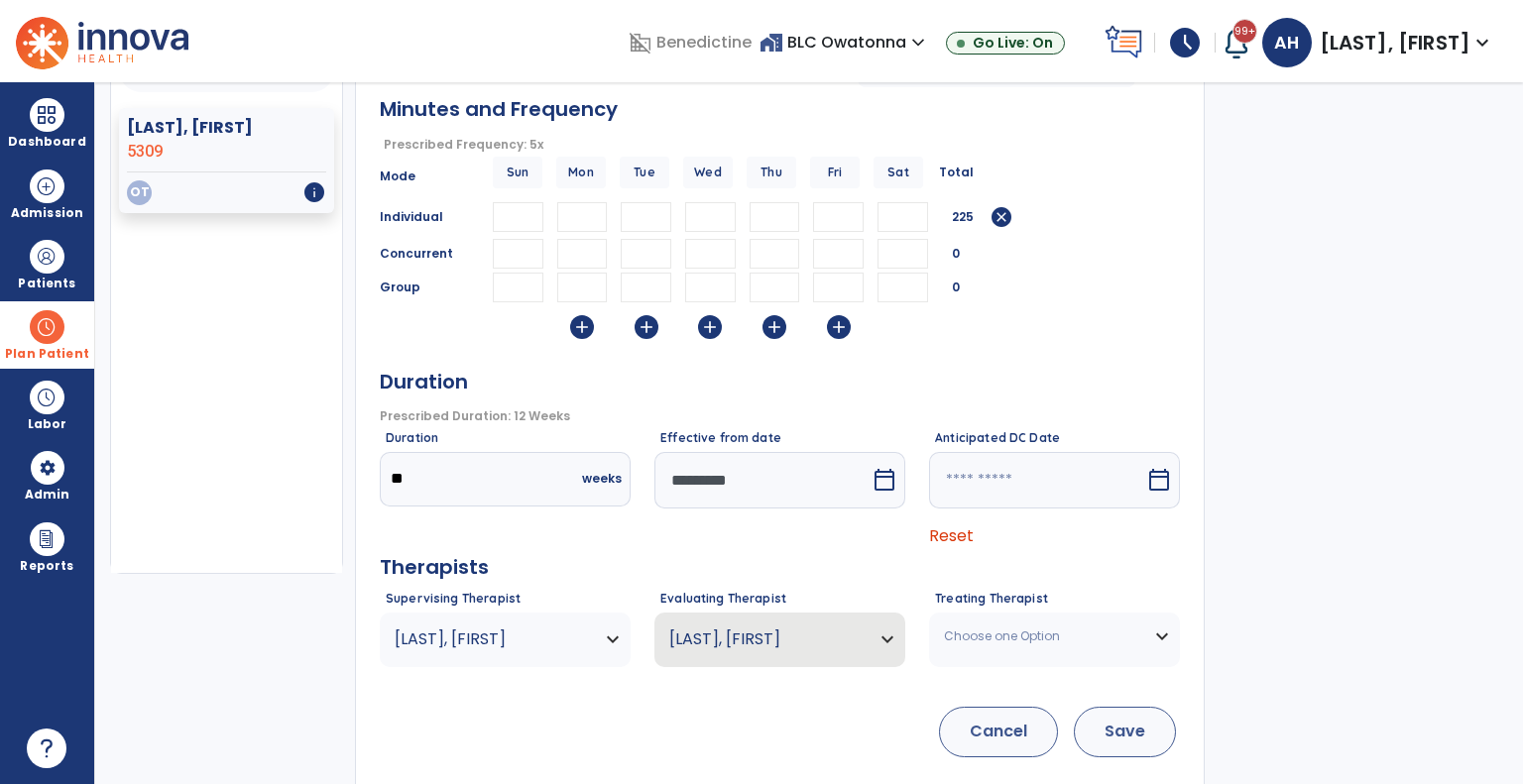 type on "**" 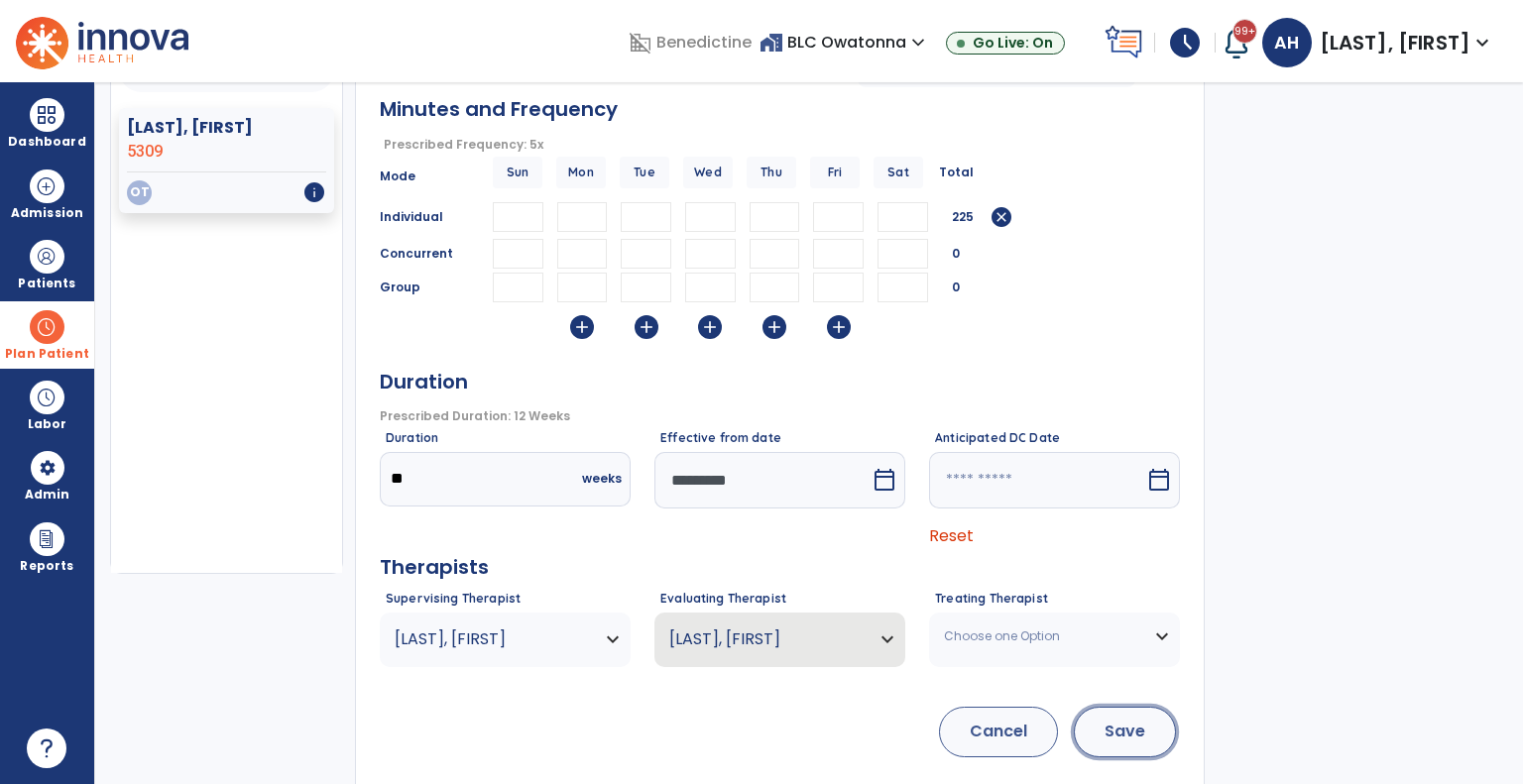 click on "Save" at bounding box center (1124, 731) 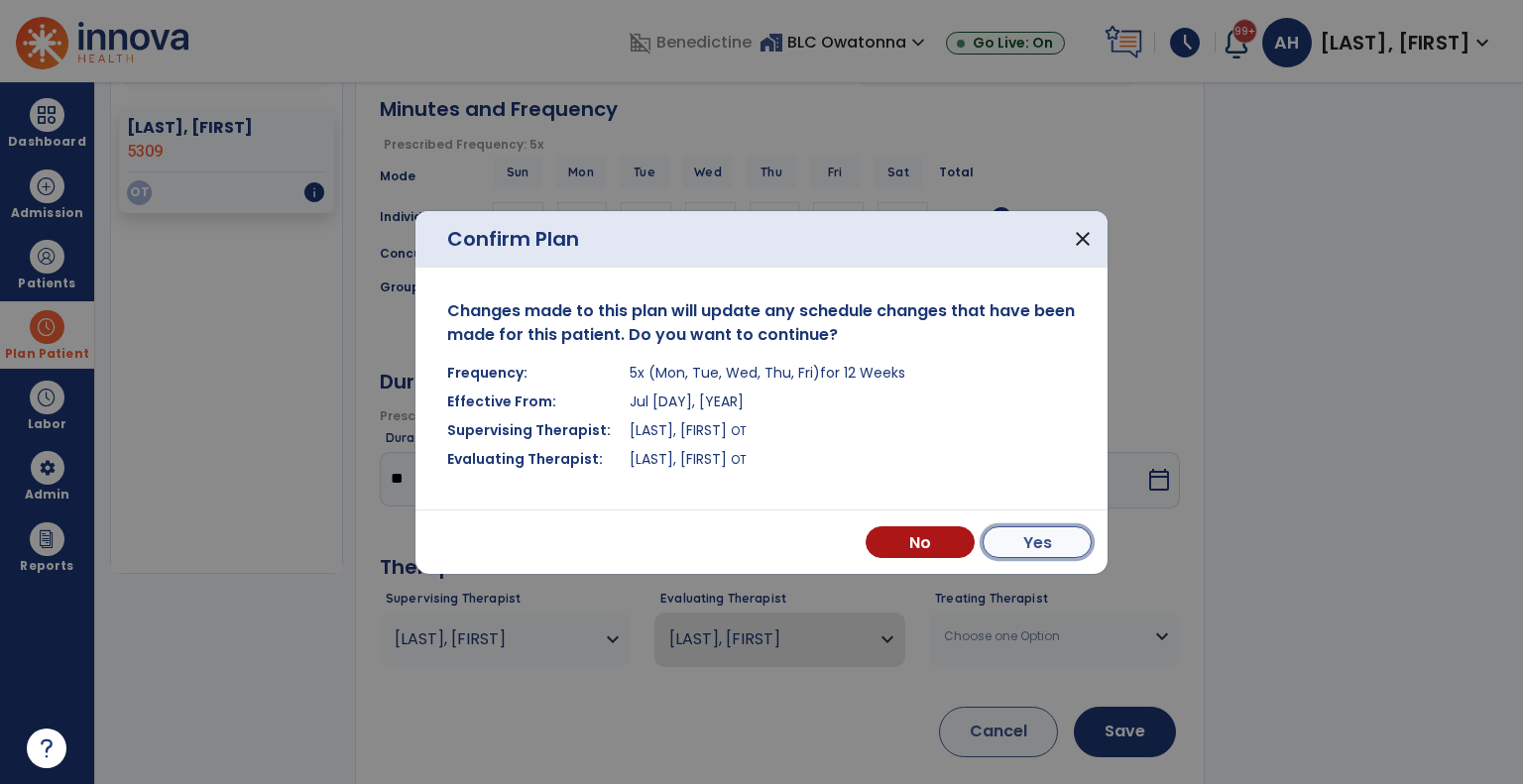 click on "Yes" at bounding box center (1037, 542) 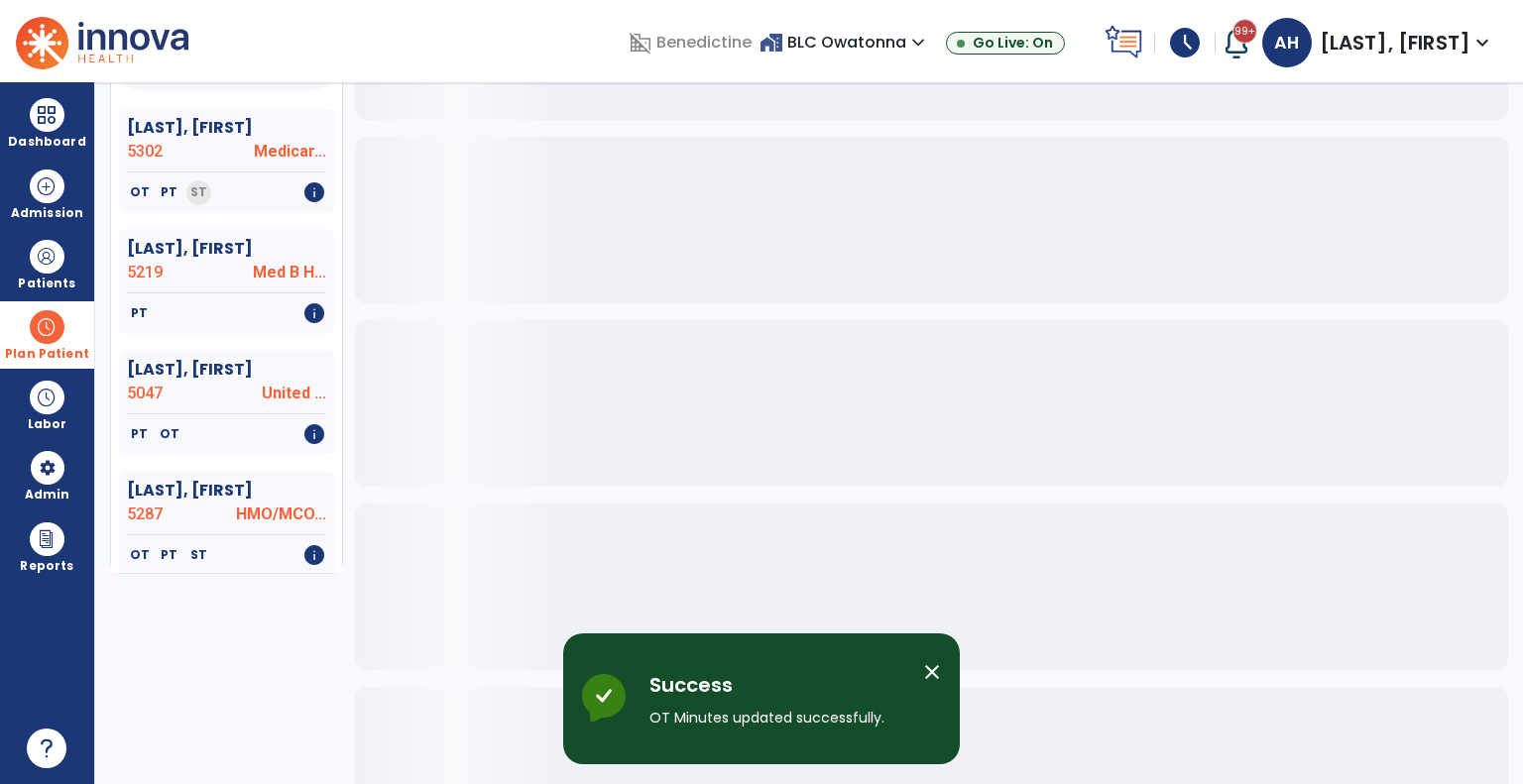 click on "Plan Patient" at bounding box center (47, 354) 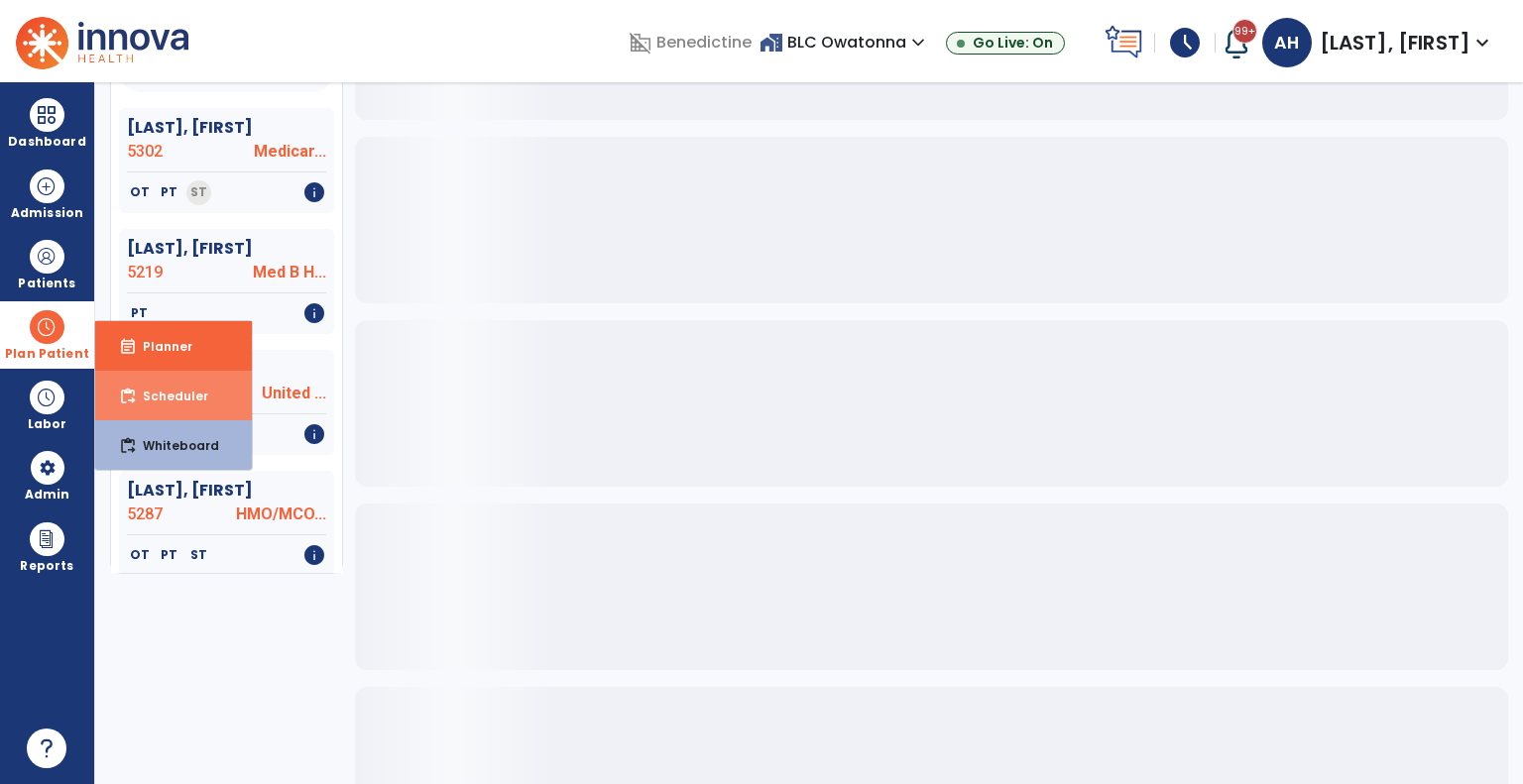 click on "content_paste_go  Scheduler" at bounding box center (174, 395) 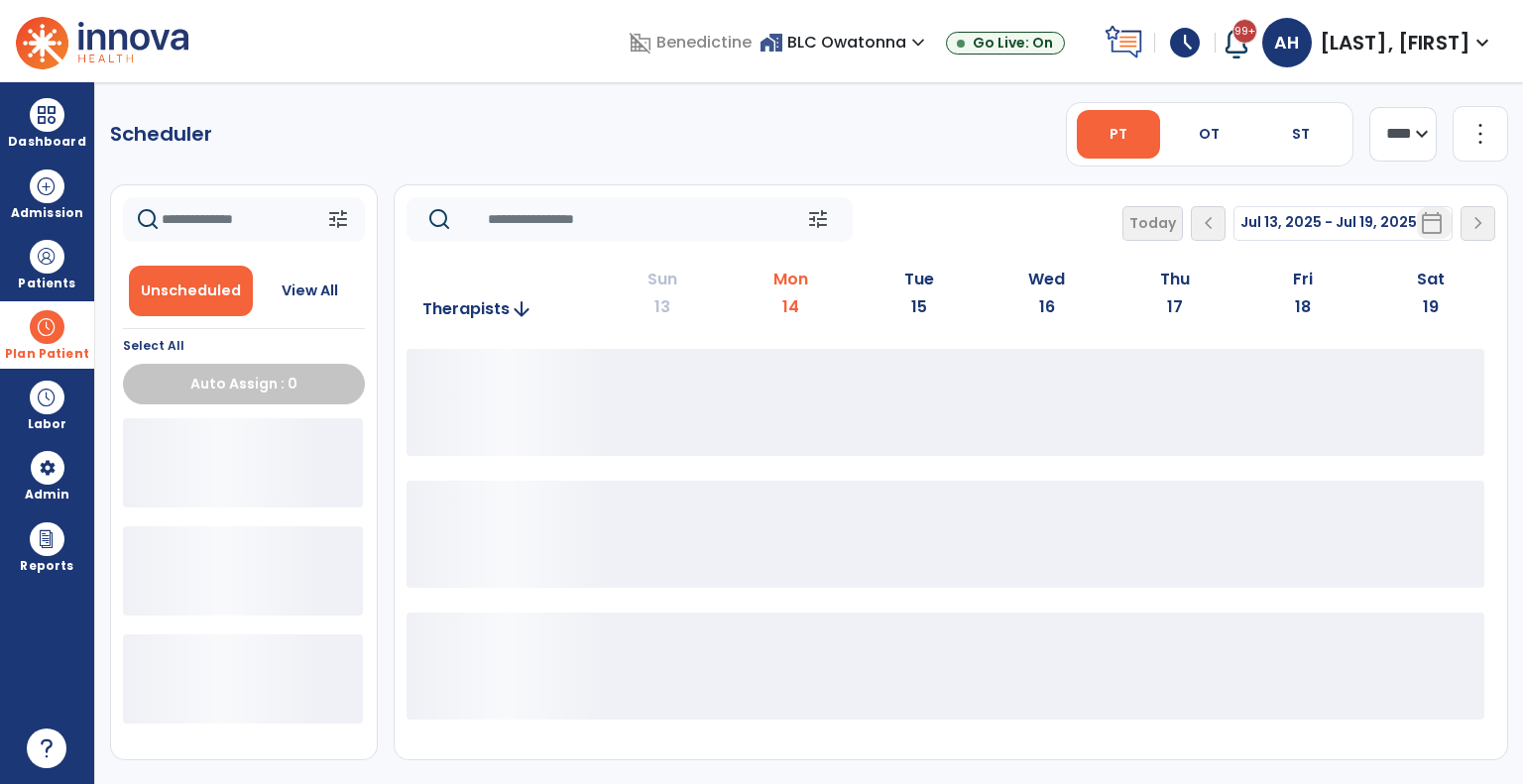 scroll, scrollTop: 0, scrollLeft: 0, axis: both 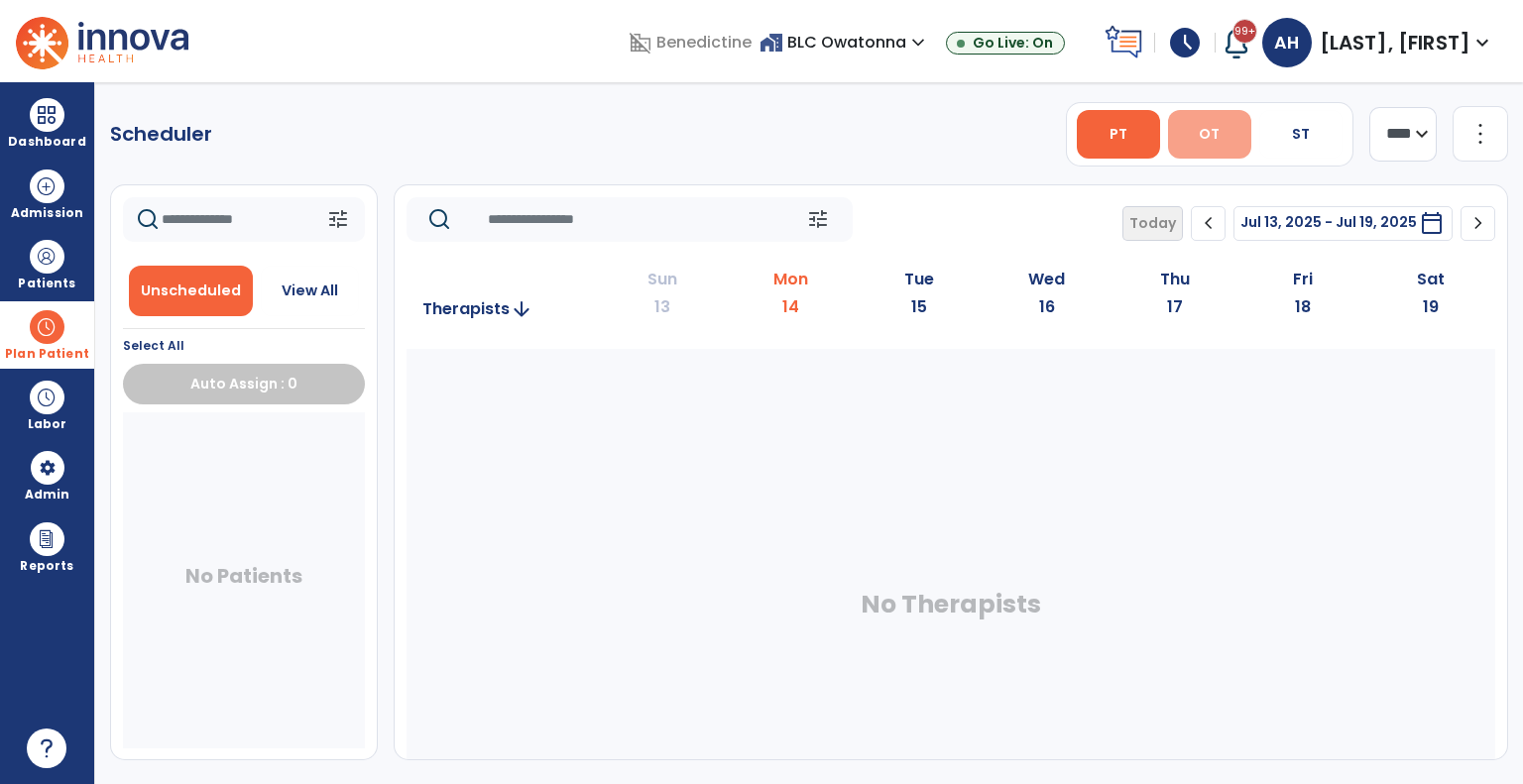 click on "OT" at bounding box center (1210, 134) 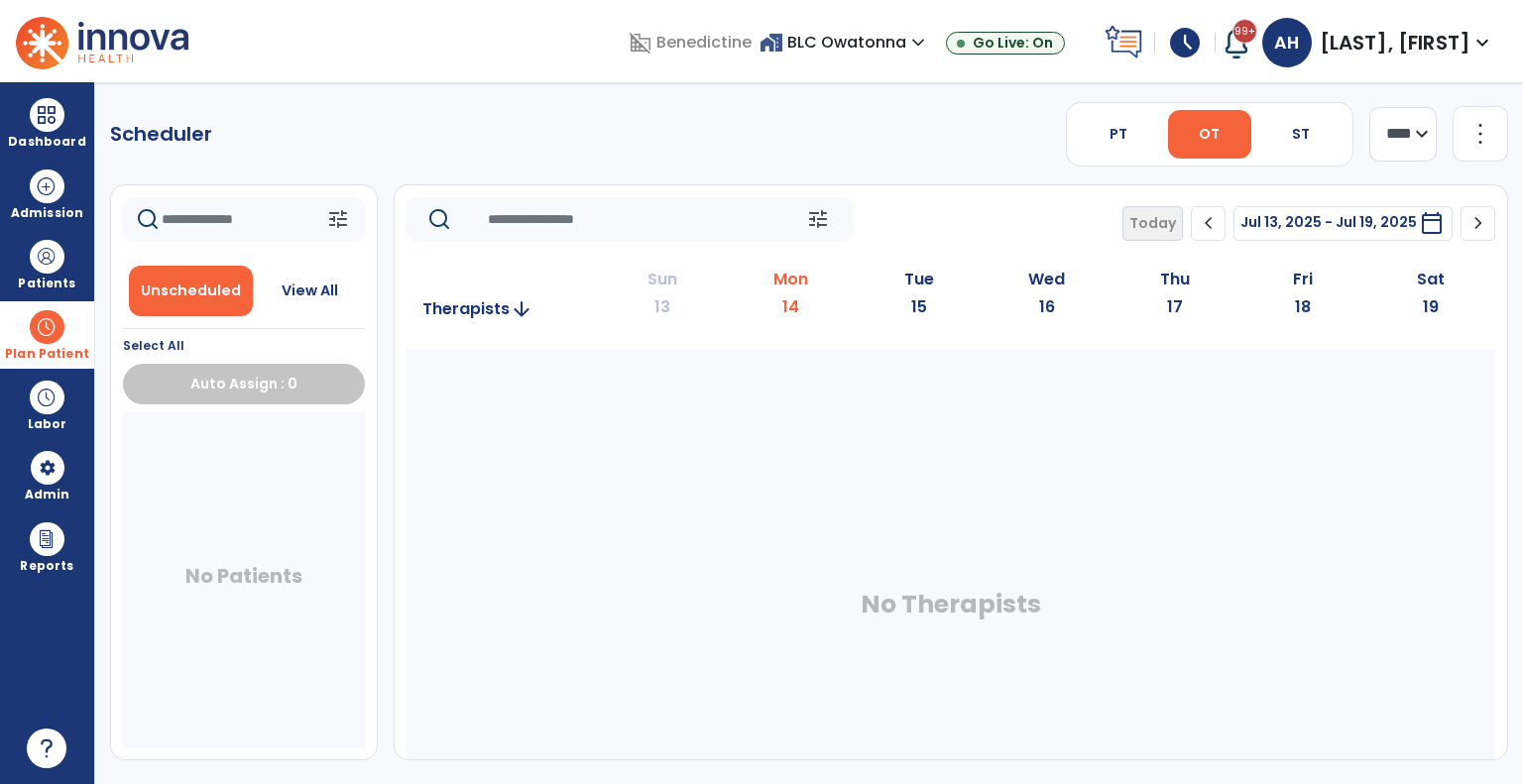 click on "**** ***" 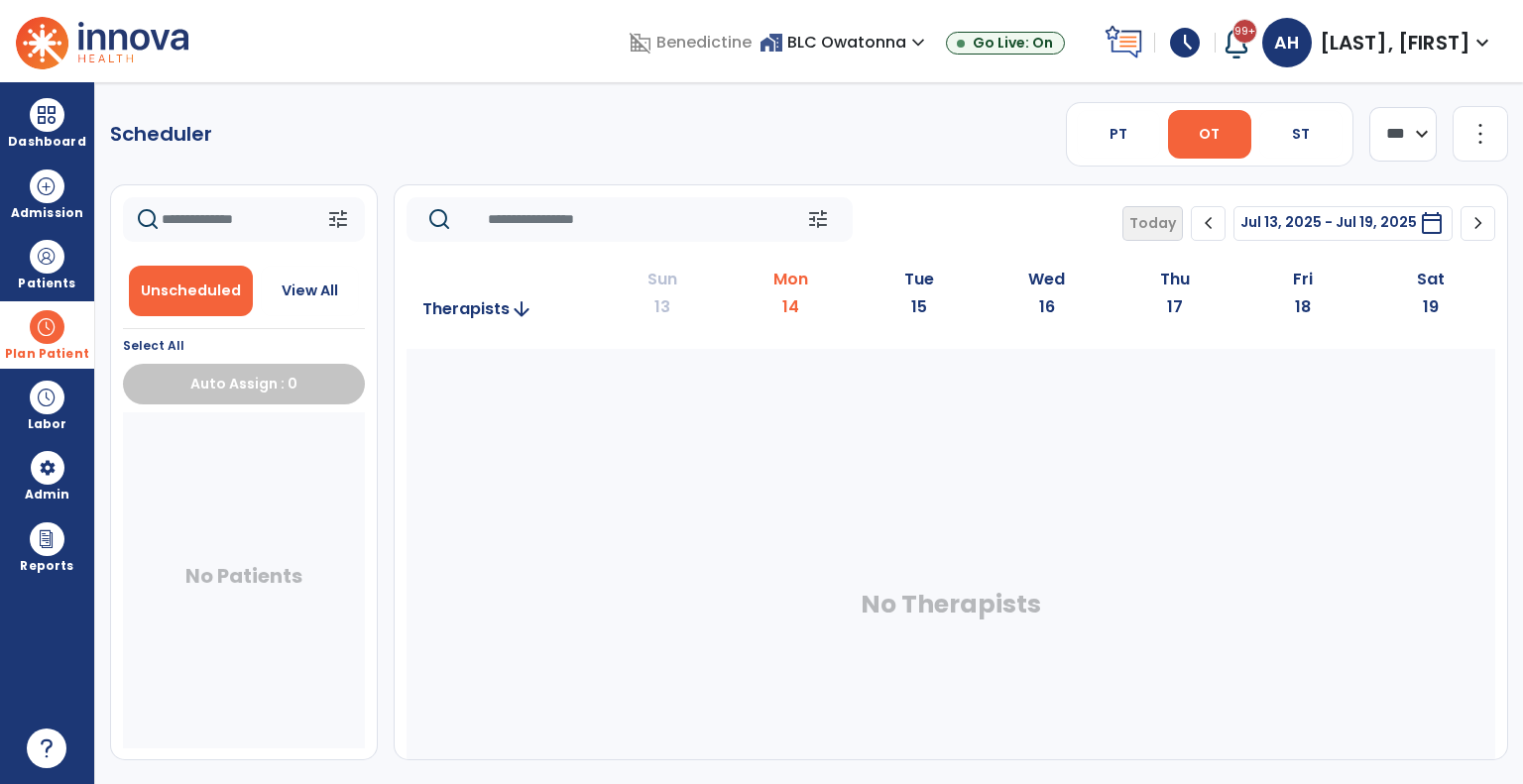 click on "**** ***" 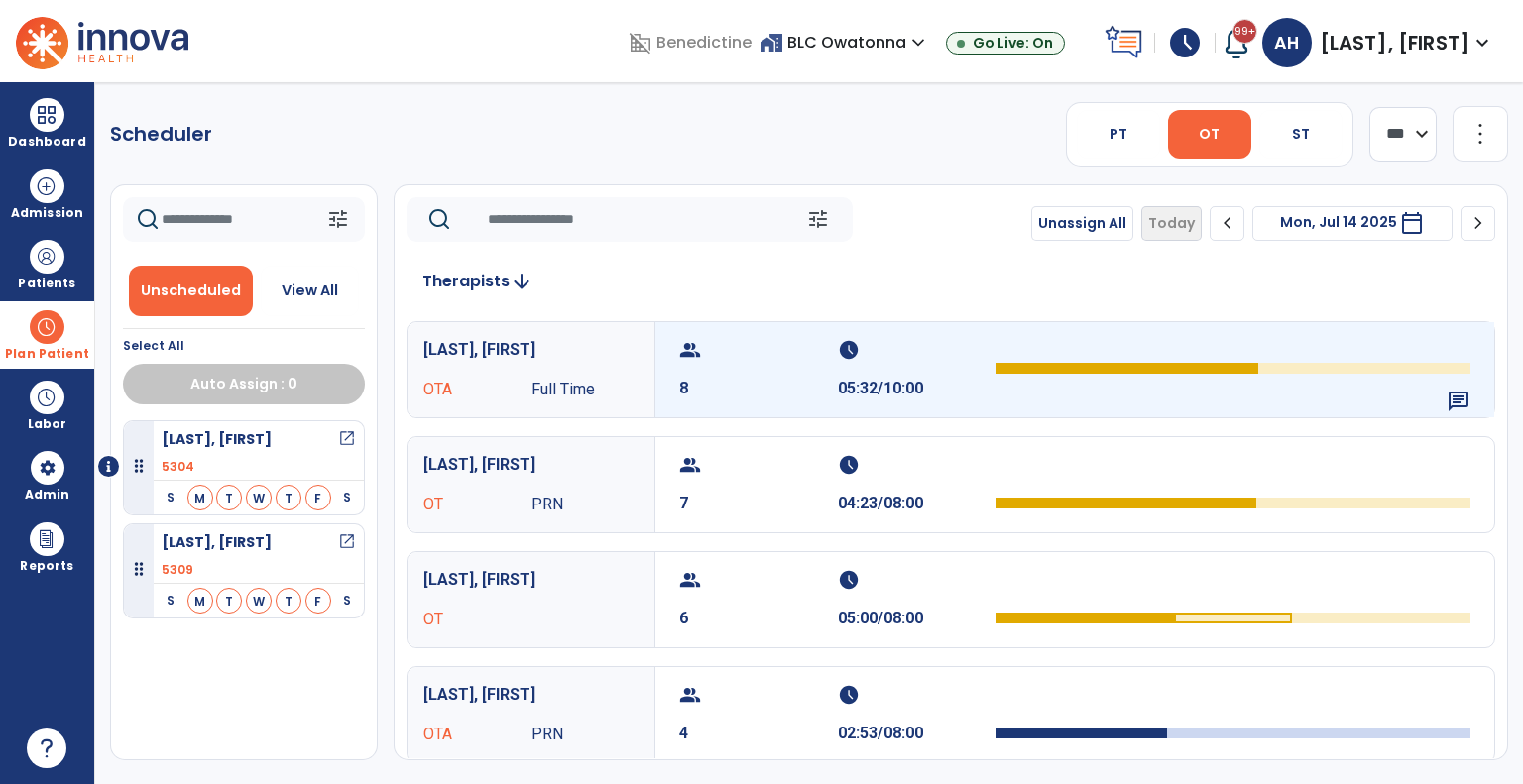 click on "8" at bounding box center (759, 389) 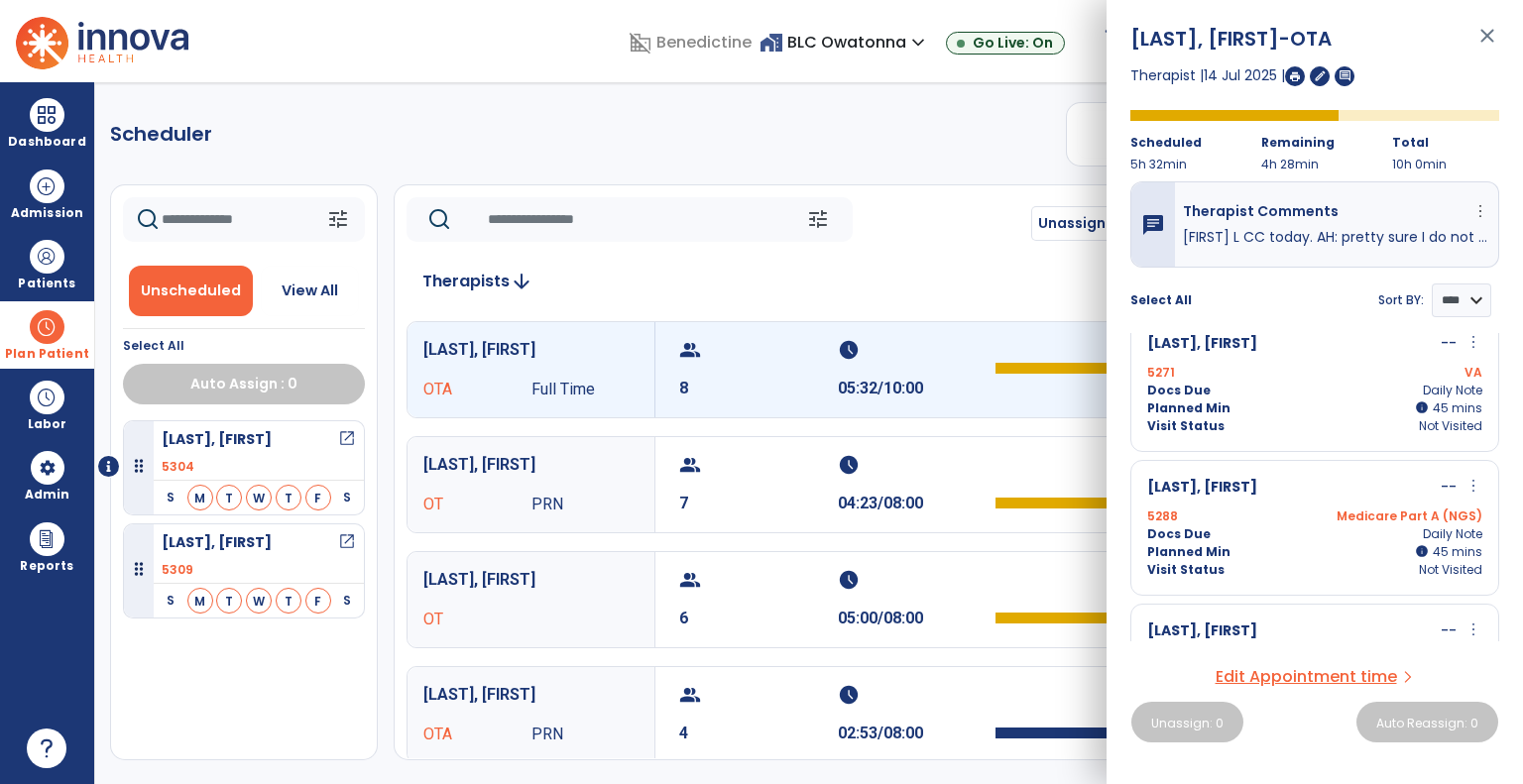 scroll, scrollTop: 460, scrollLeft: 0, axis: vertical 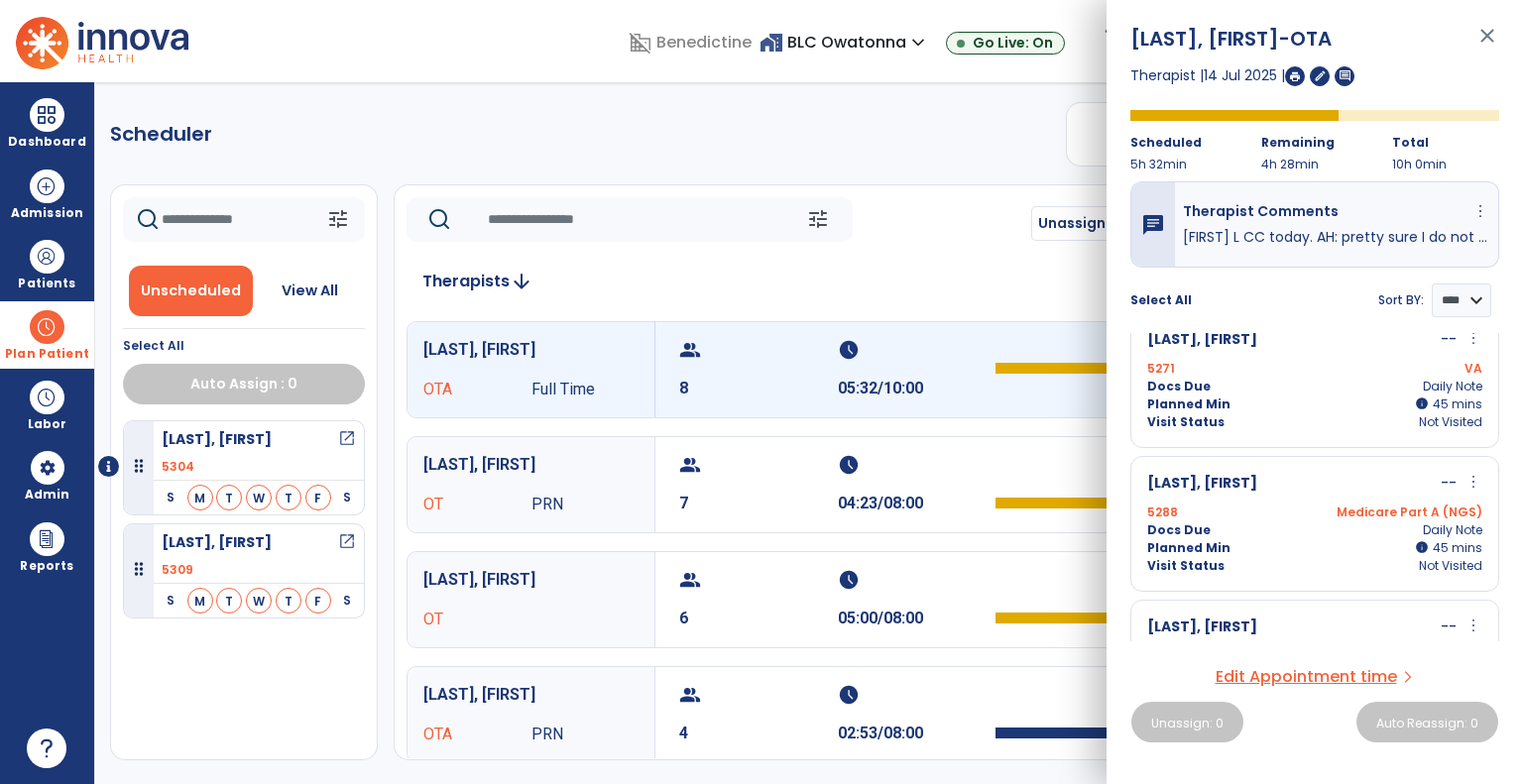 click on "more_vert" at bounding box center (1473, 338) 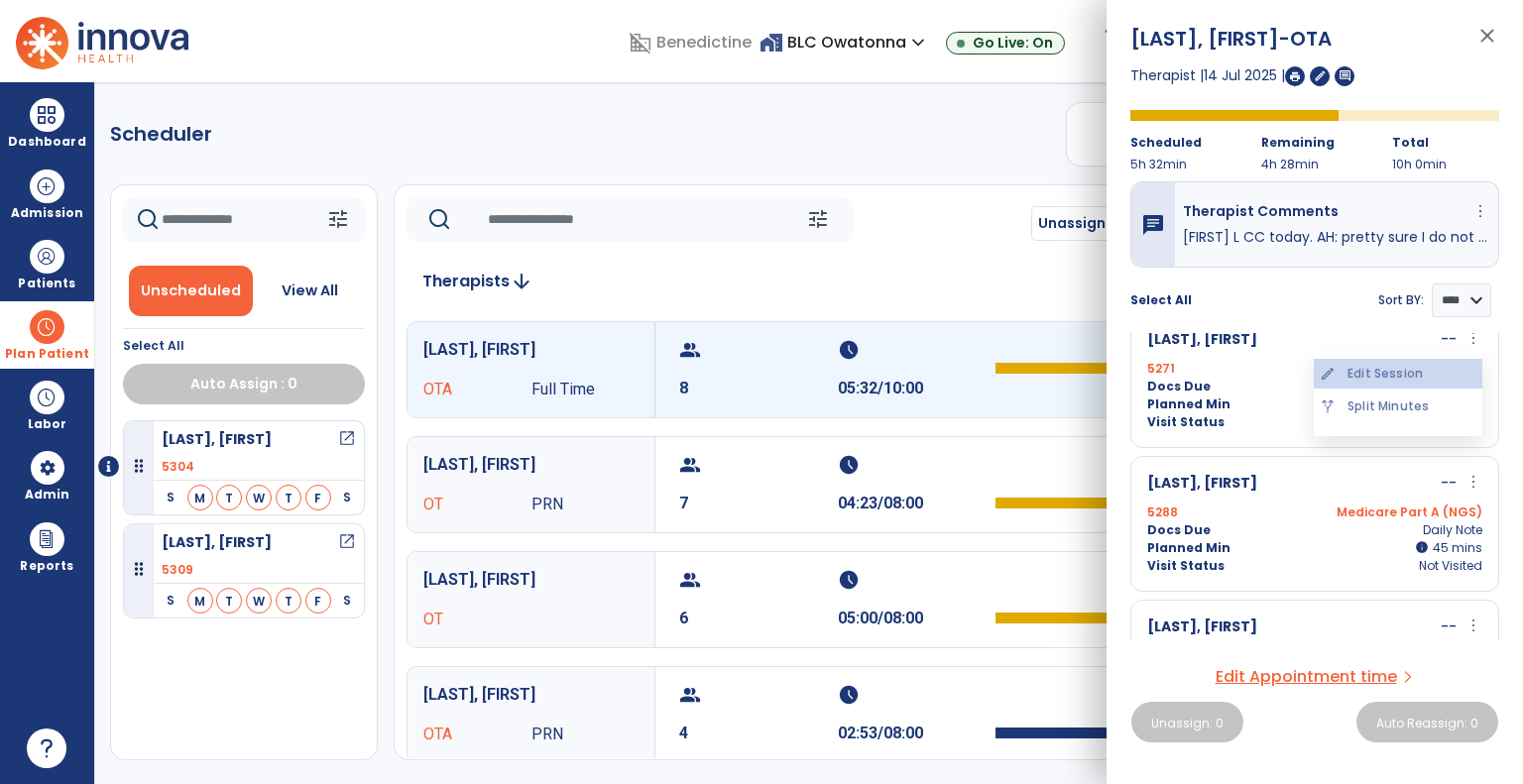 click on "edit   Edit Session" at bounding box center [1398, 374] 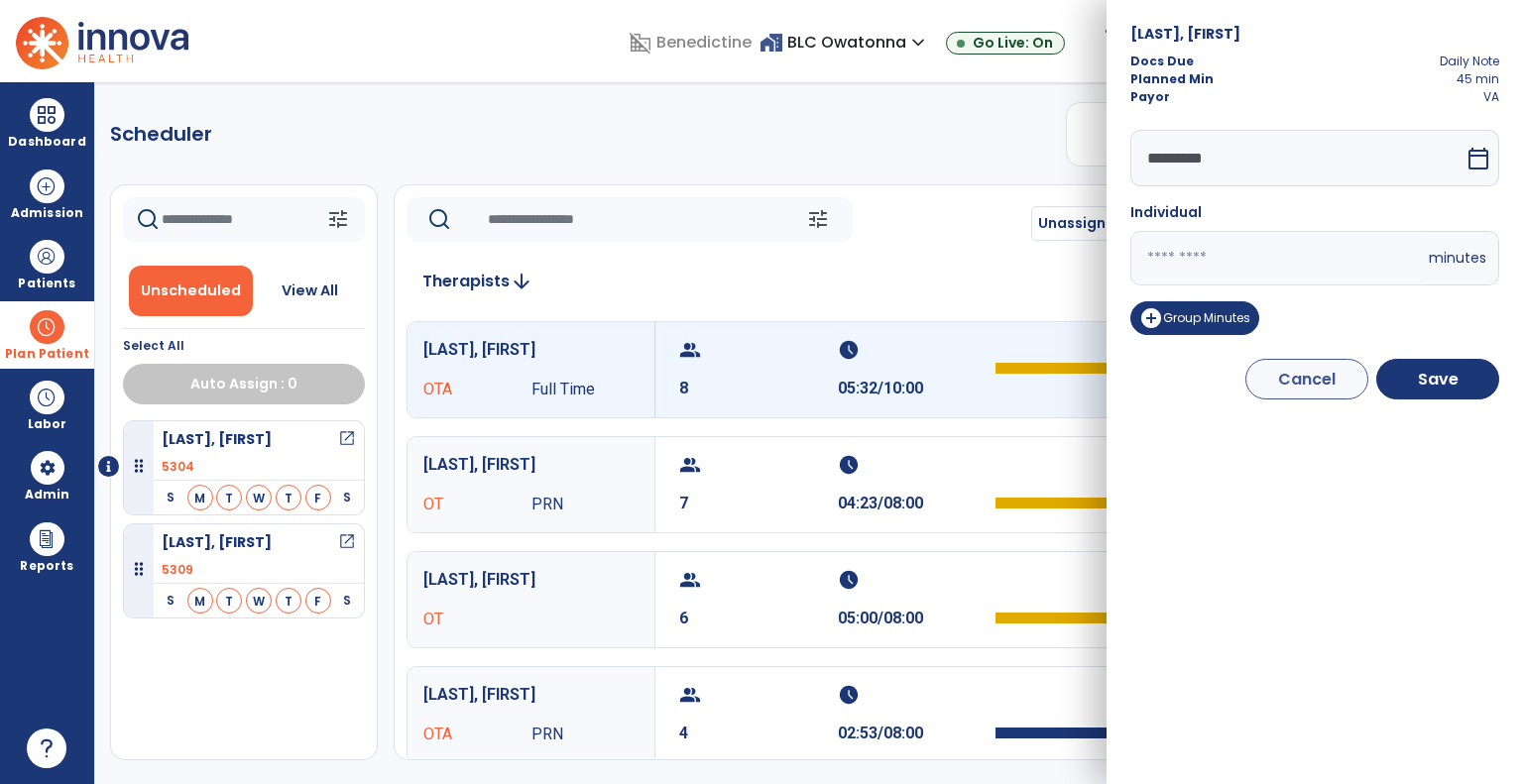 click on "**" at bounding box center (1277, 258) 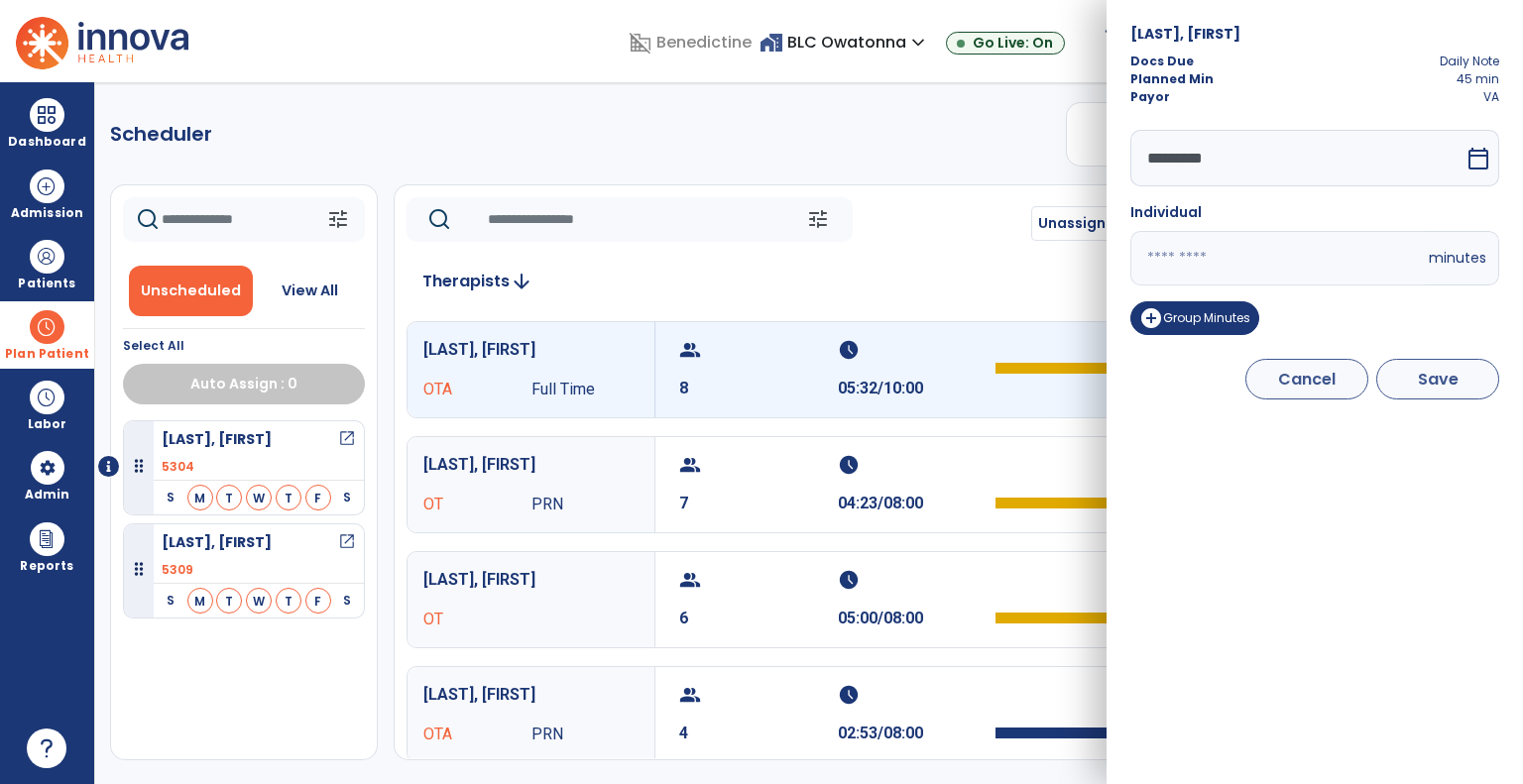 type on "*" 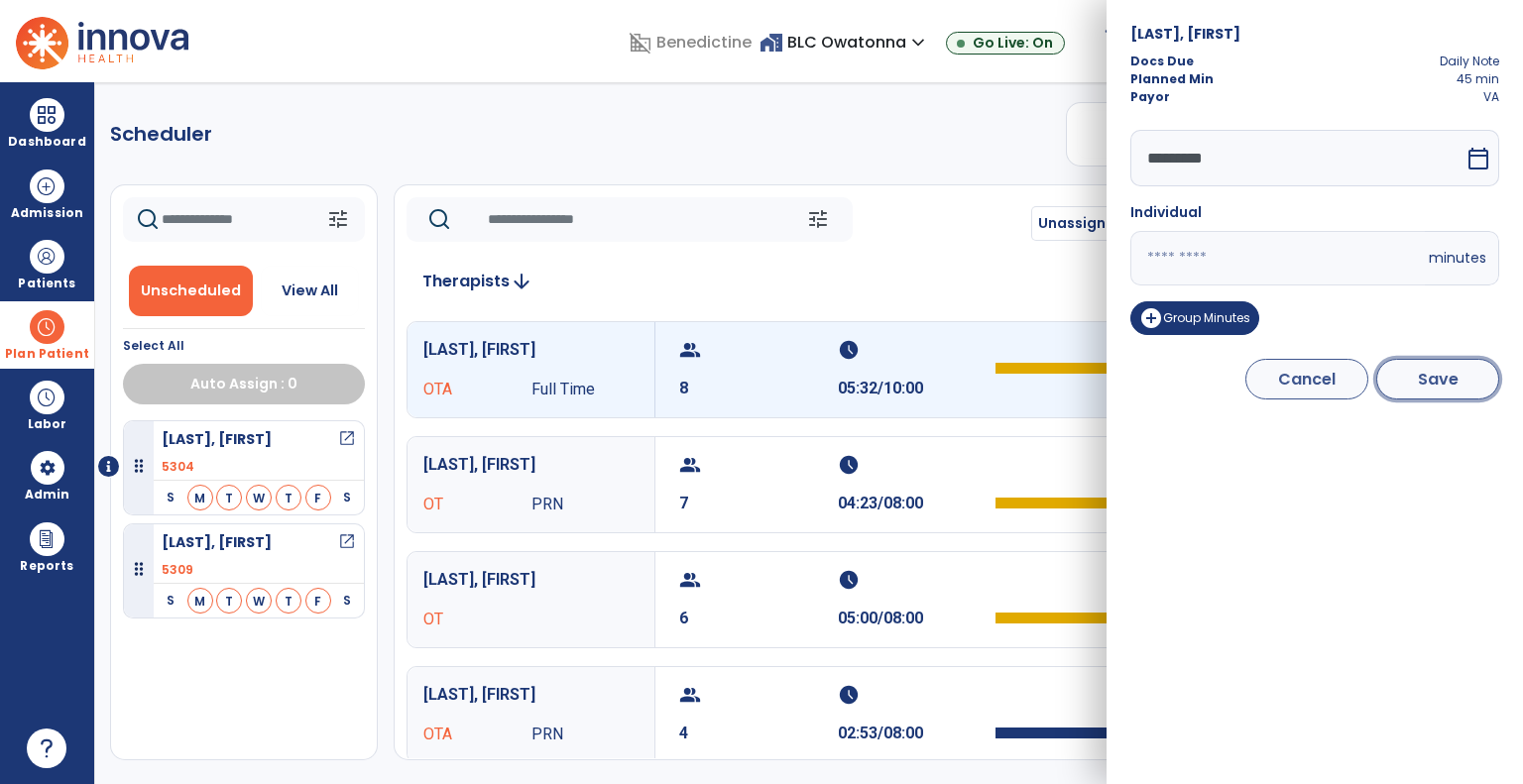 click on "Save" at bounding box center [1438, 379] 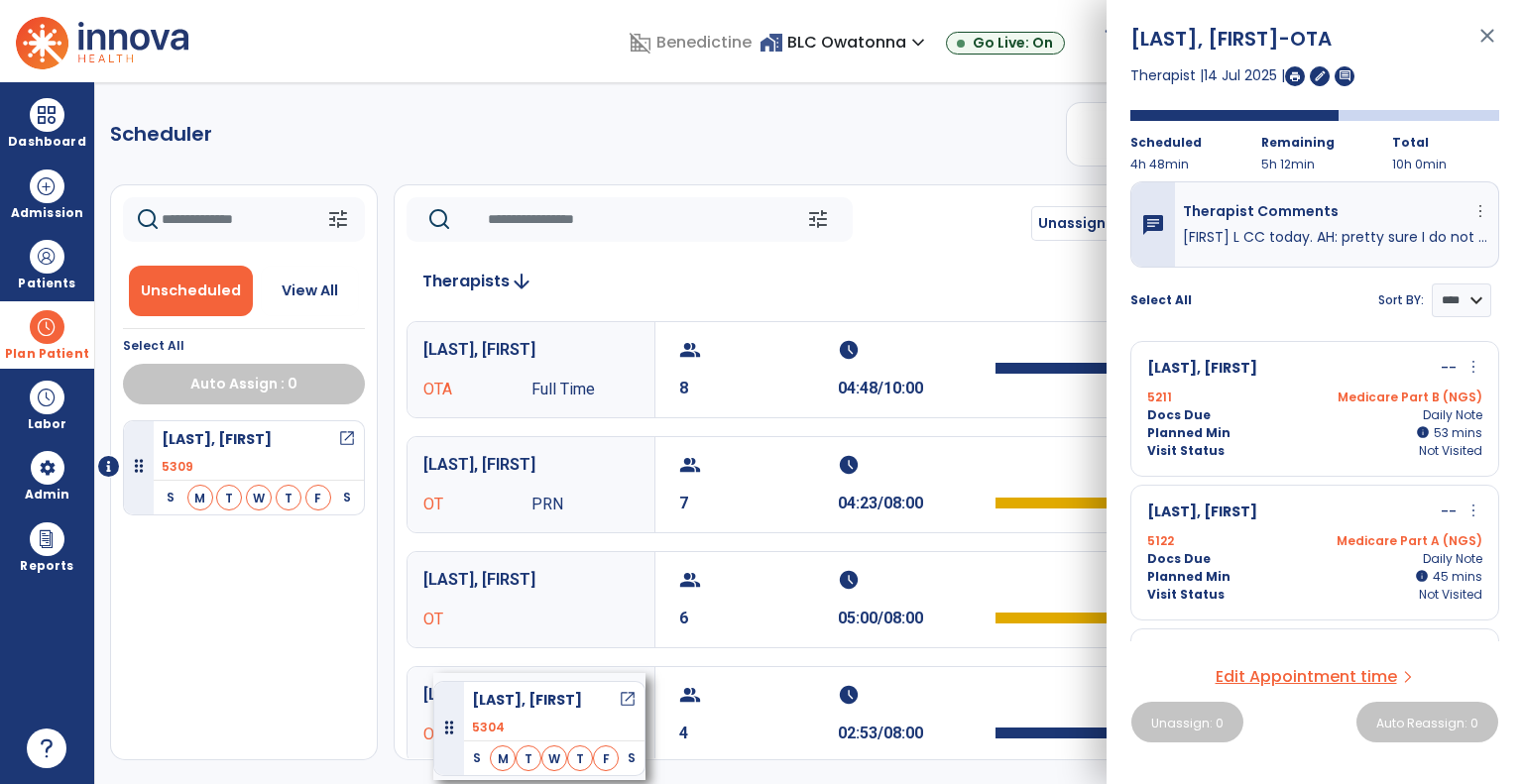 drag, startPoint x: 274, startPoint y: 448, endPoint x: 433, endPoint y: 673, distance: 275.5104 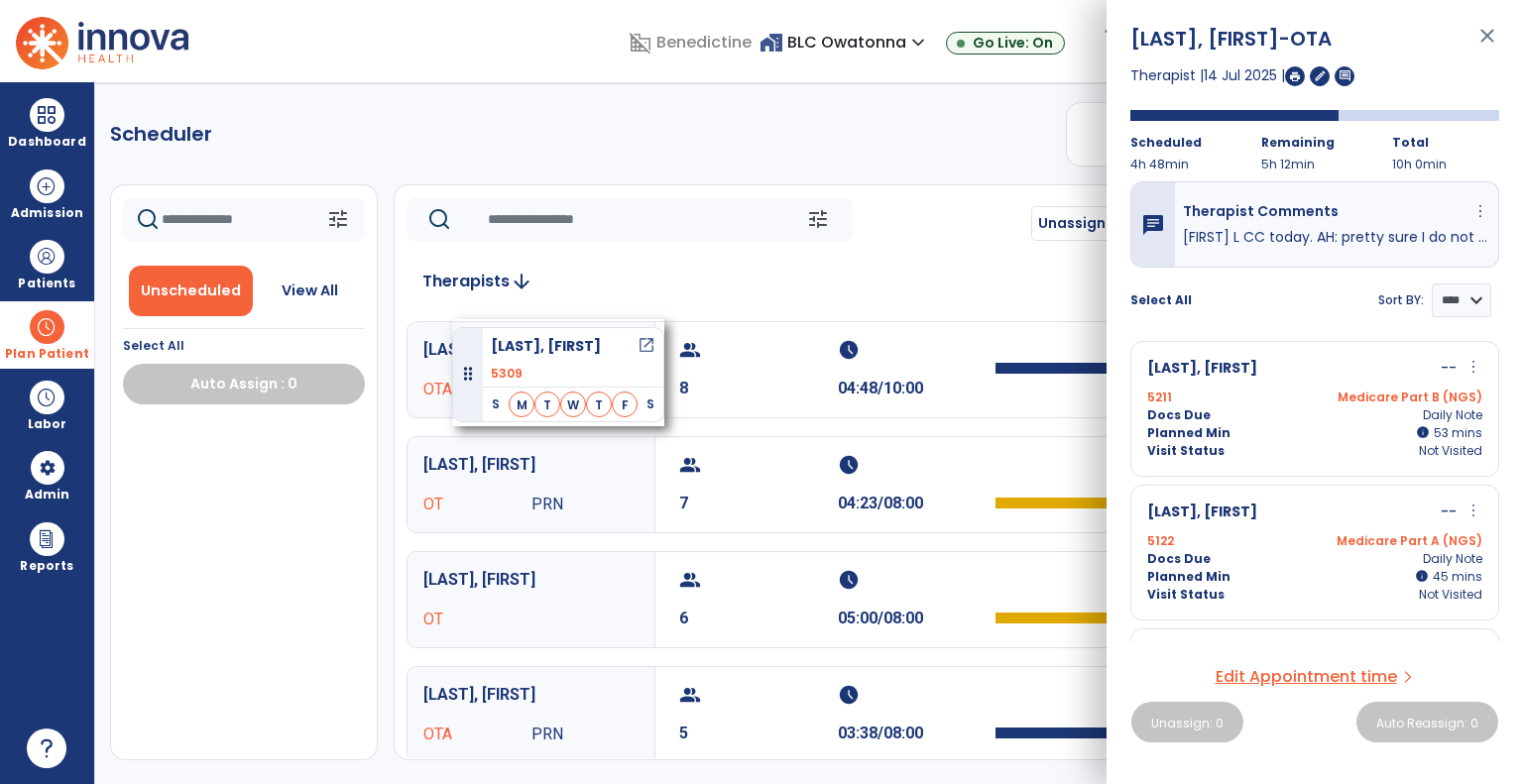 drag, startPoint x: 251, startPoint y: 448, endPoint x: 452, endPoint y: 319, distance: 238.83467 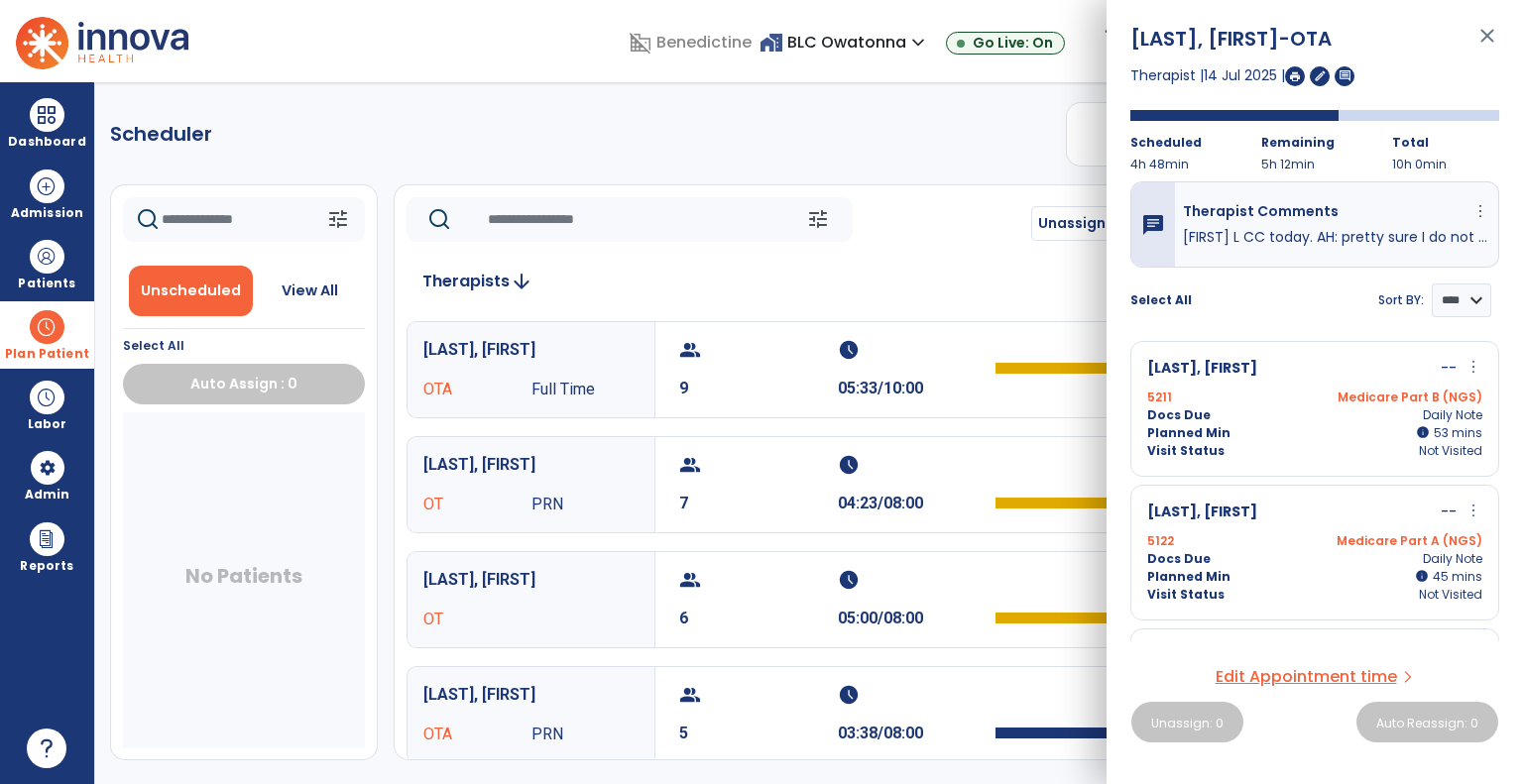 click 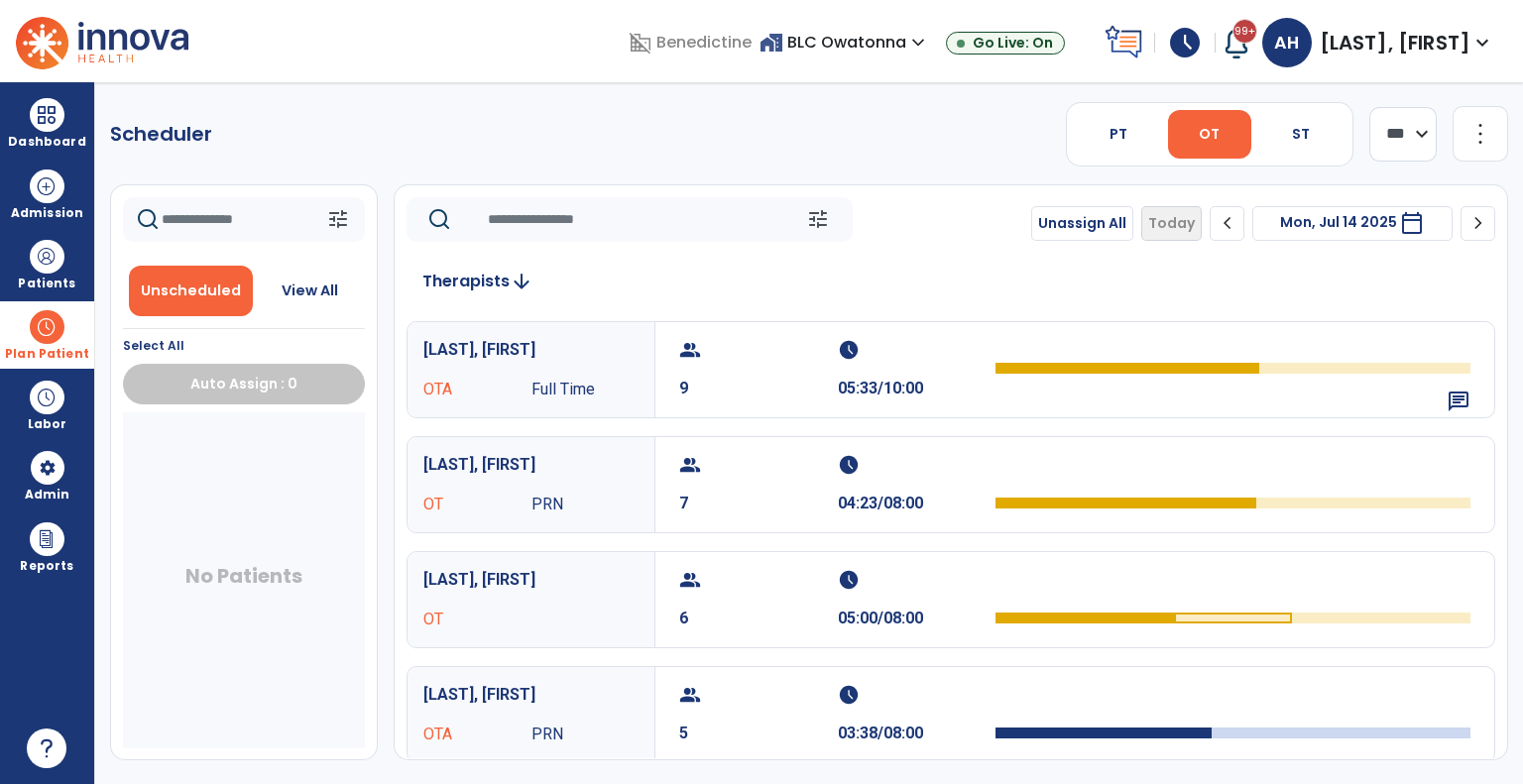 click on "[LAST], [FIRST] OTA Full Time" at bounding box center (530, 370) 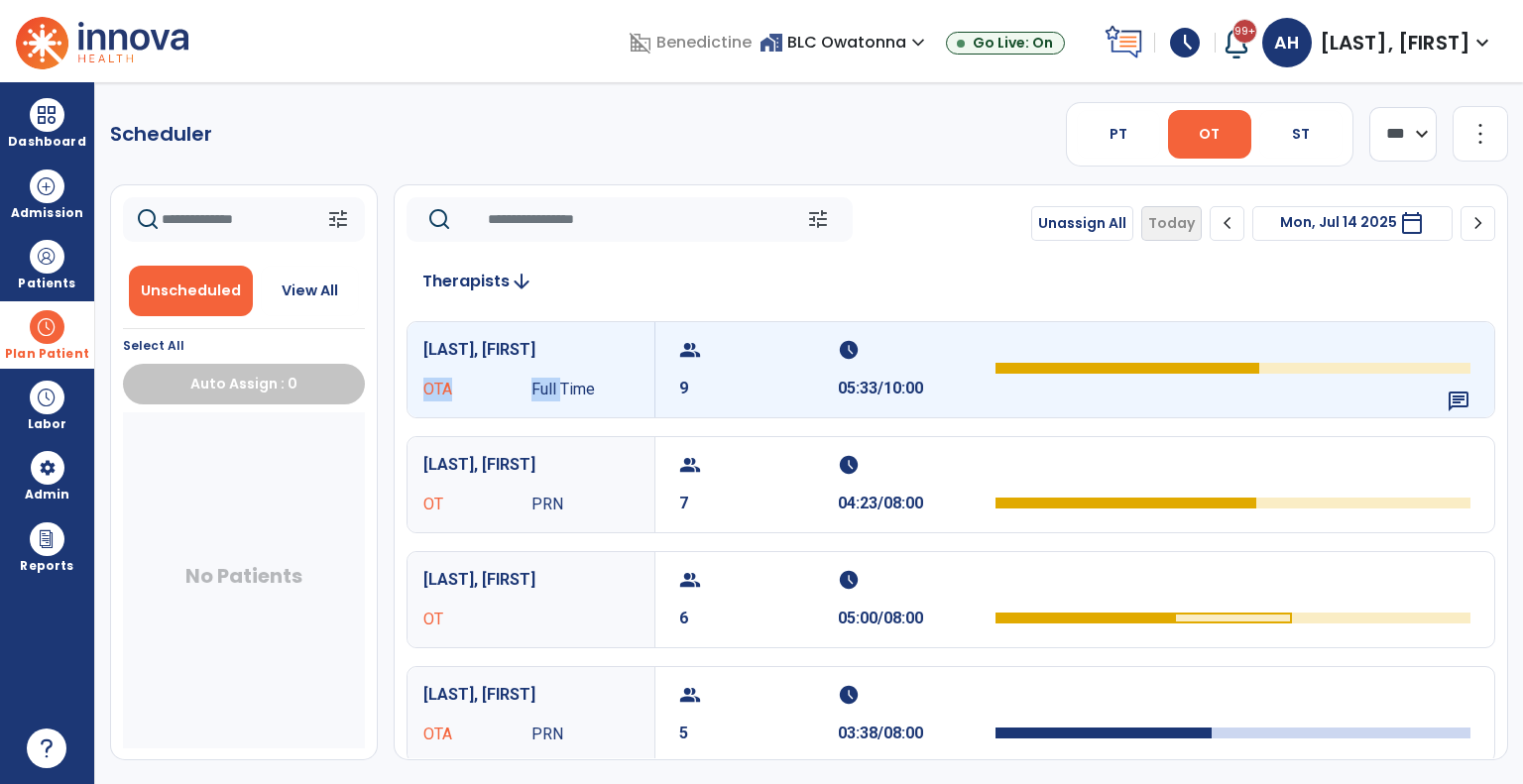 click on "[LAST], [FIRST] OTA Full Time" at bounding box center [530, 370] 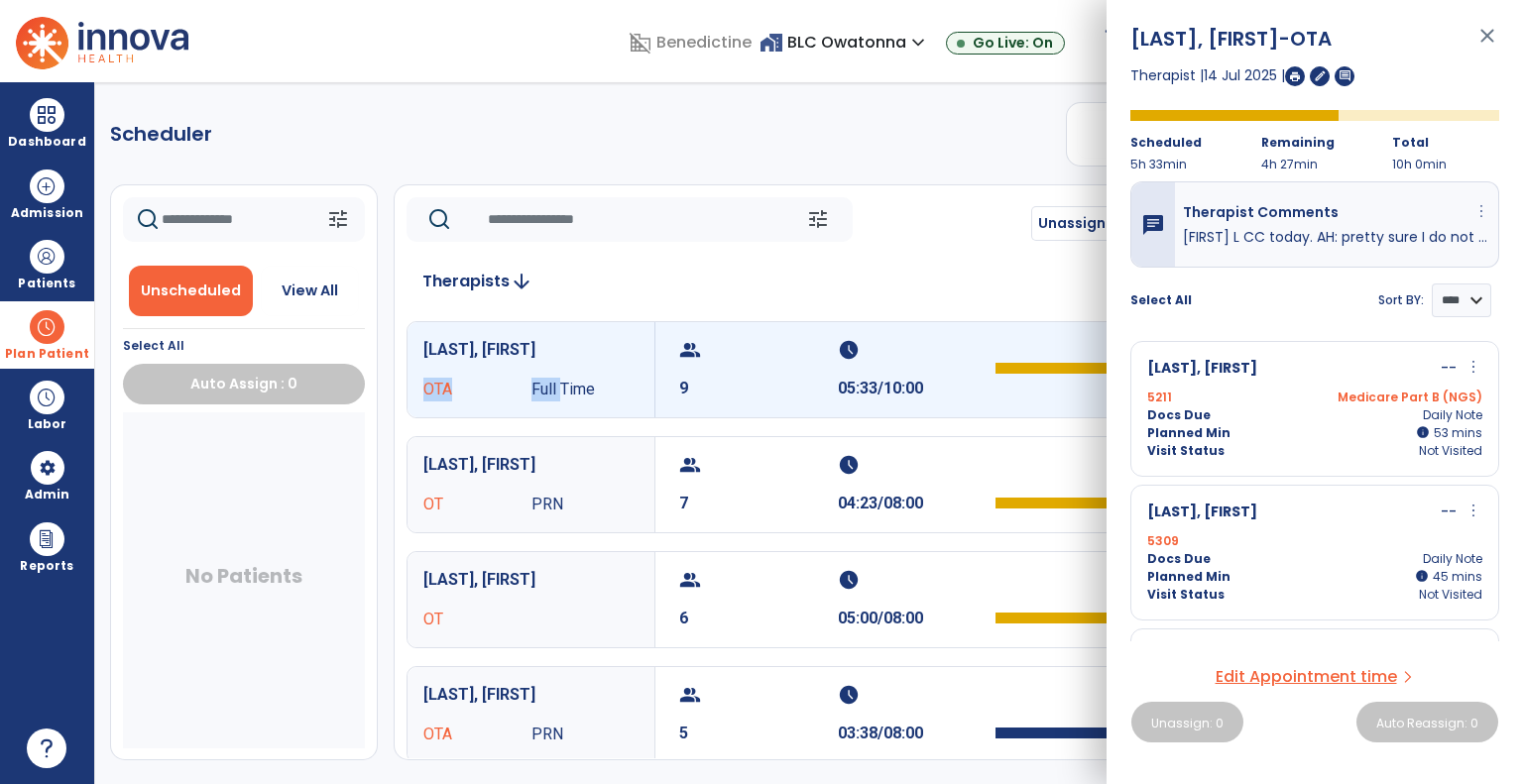 click on "more_vert" at bounding box center (1481, 211) 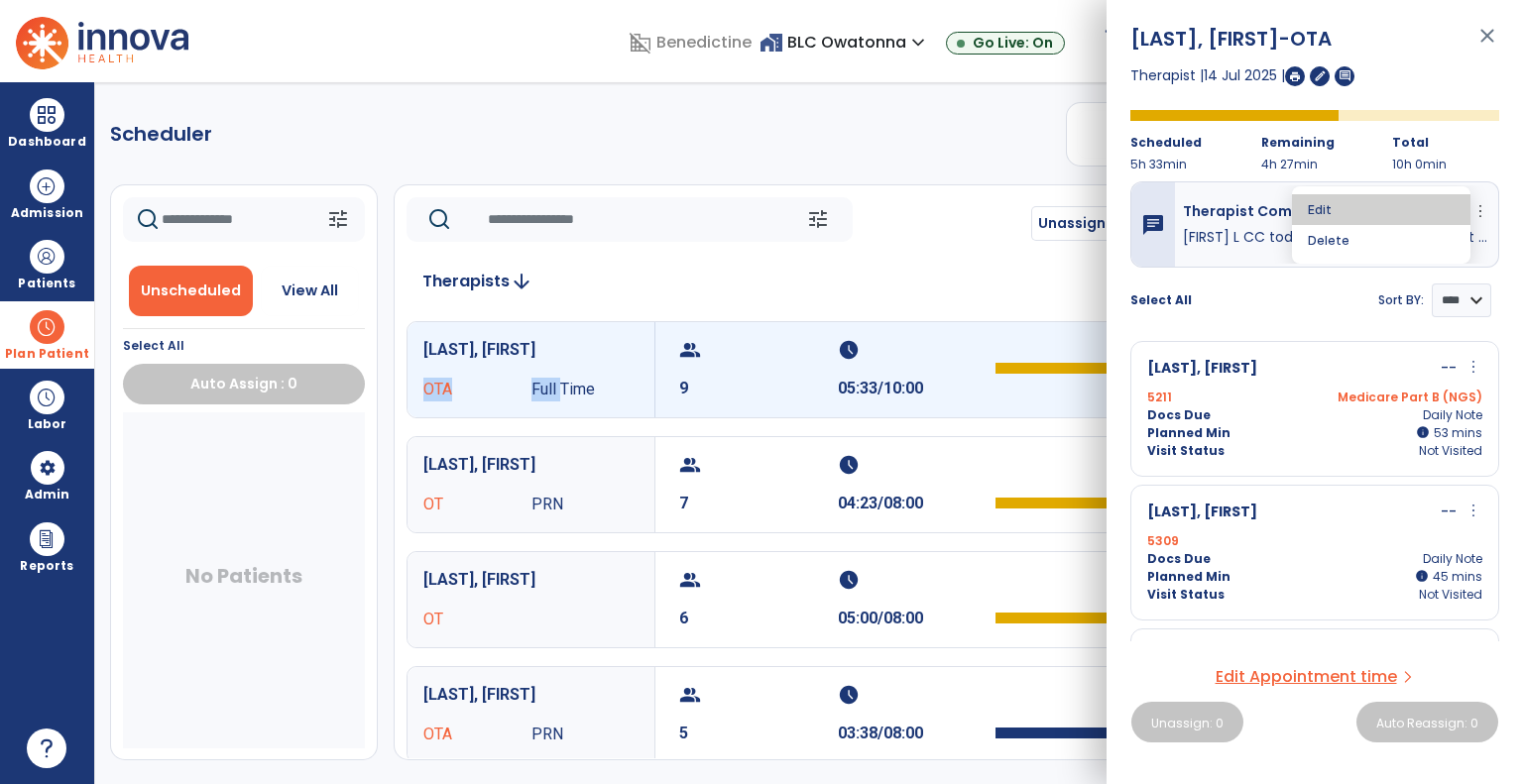 click on "Edit" at bounding box center [1381, 209] 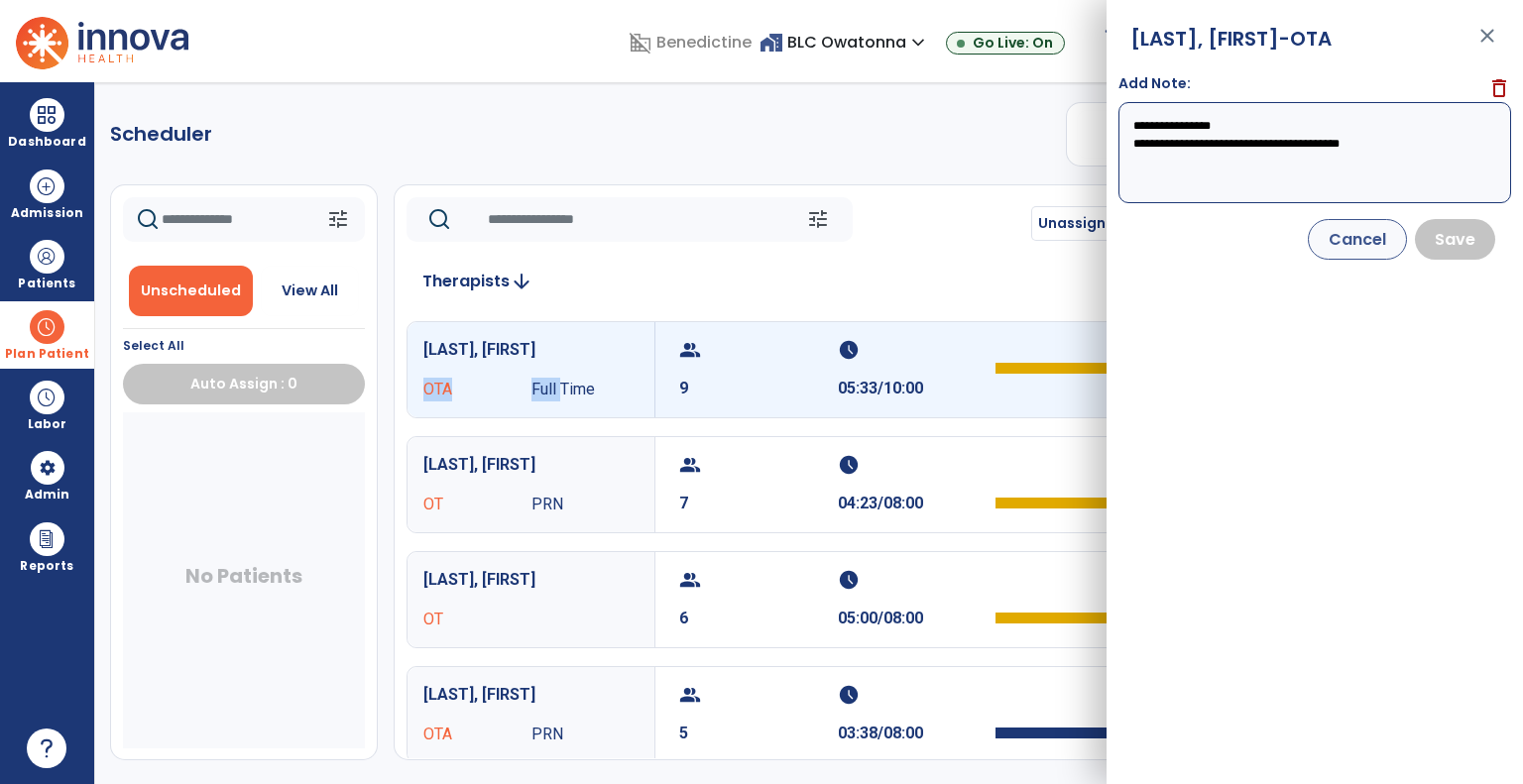 click on "**********" at bounding box center (1315, 153) 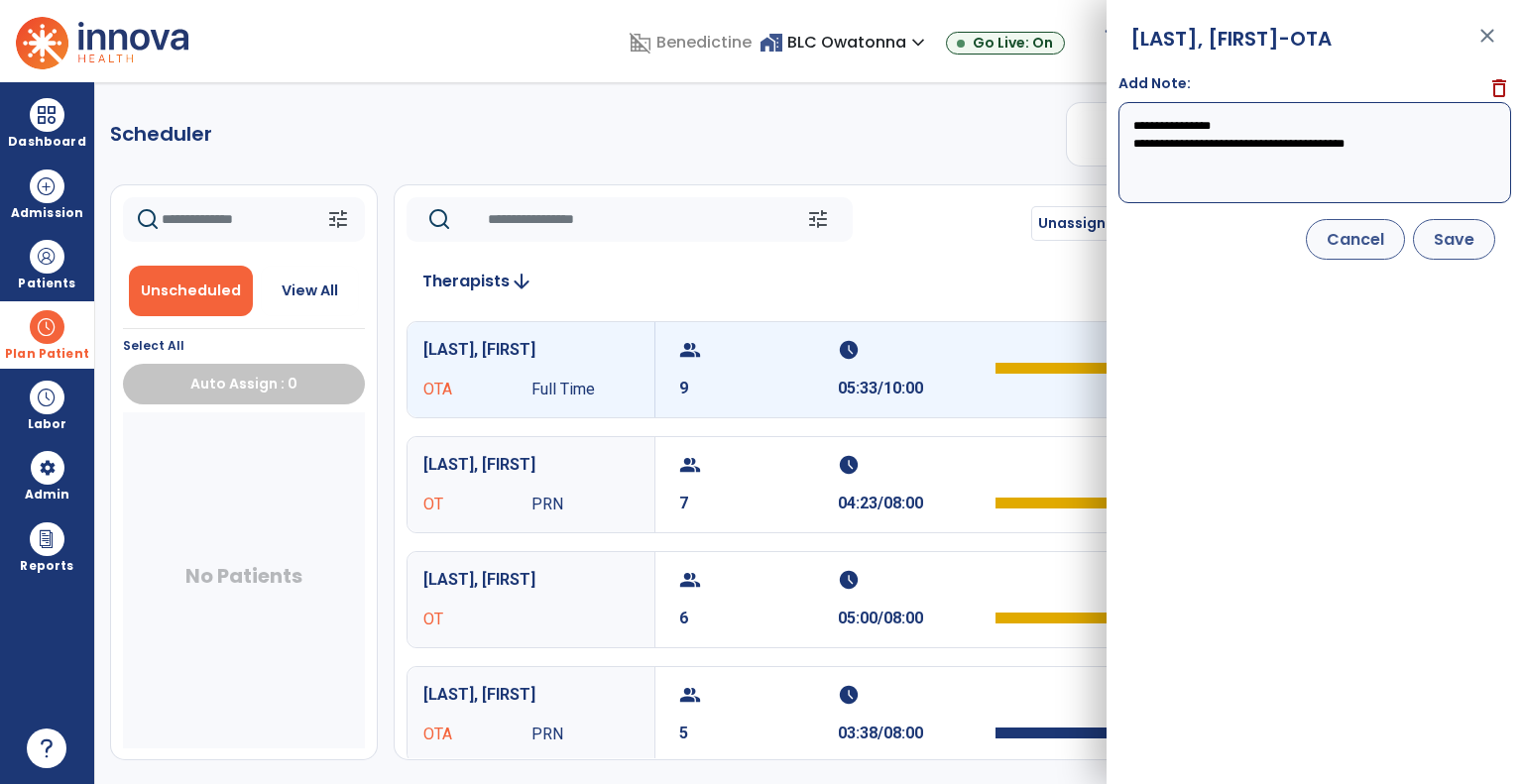 type on "**********" 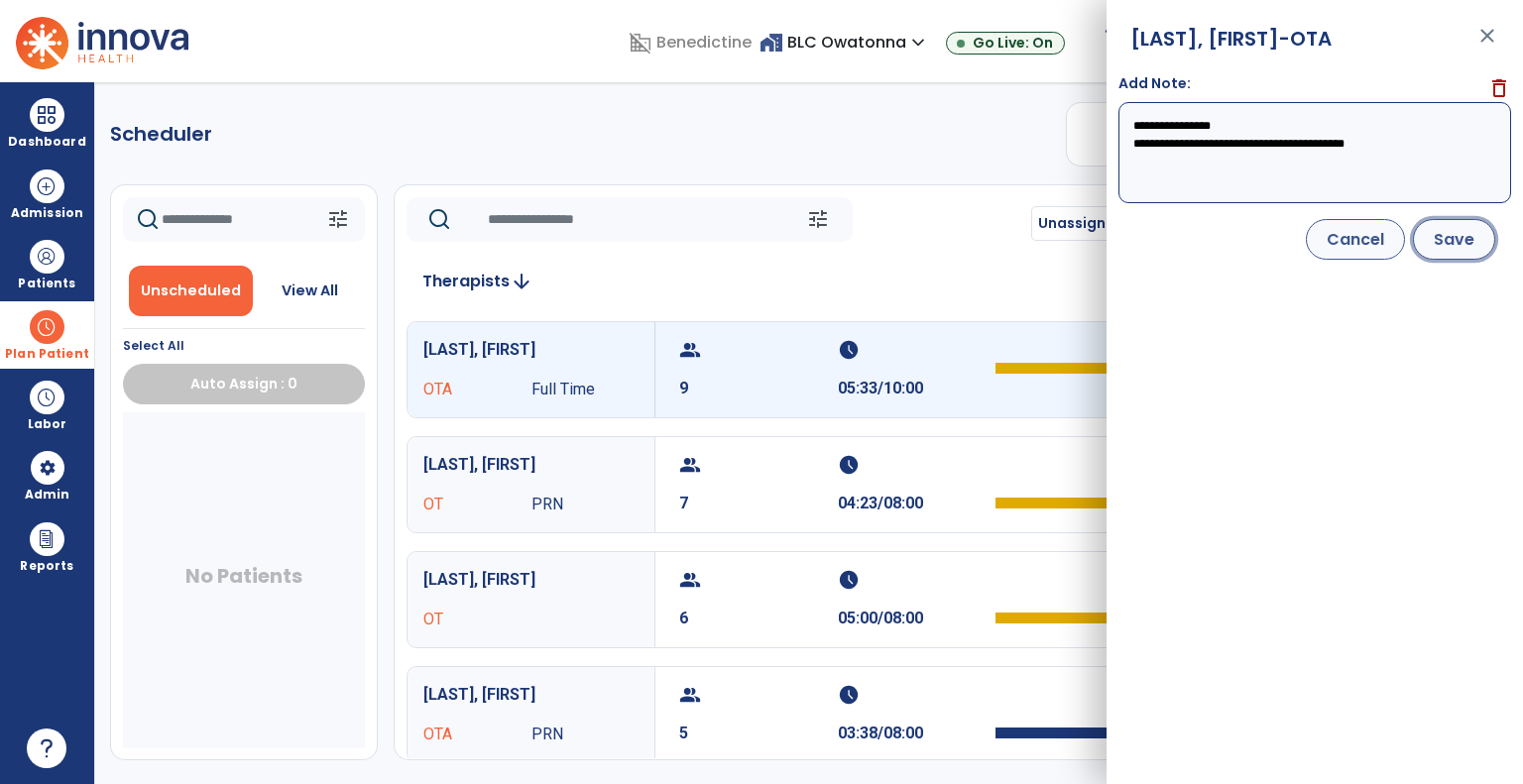 click on "Save" at bounding box center (1454, 239) 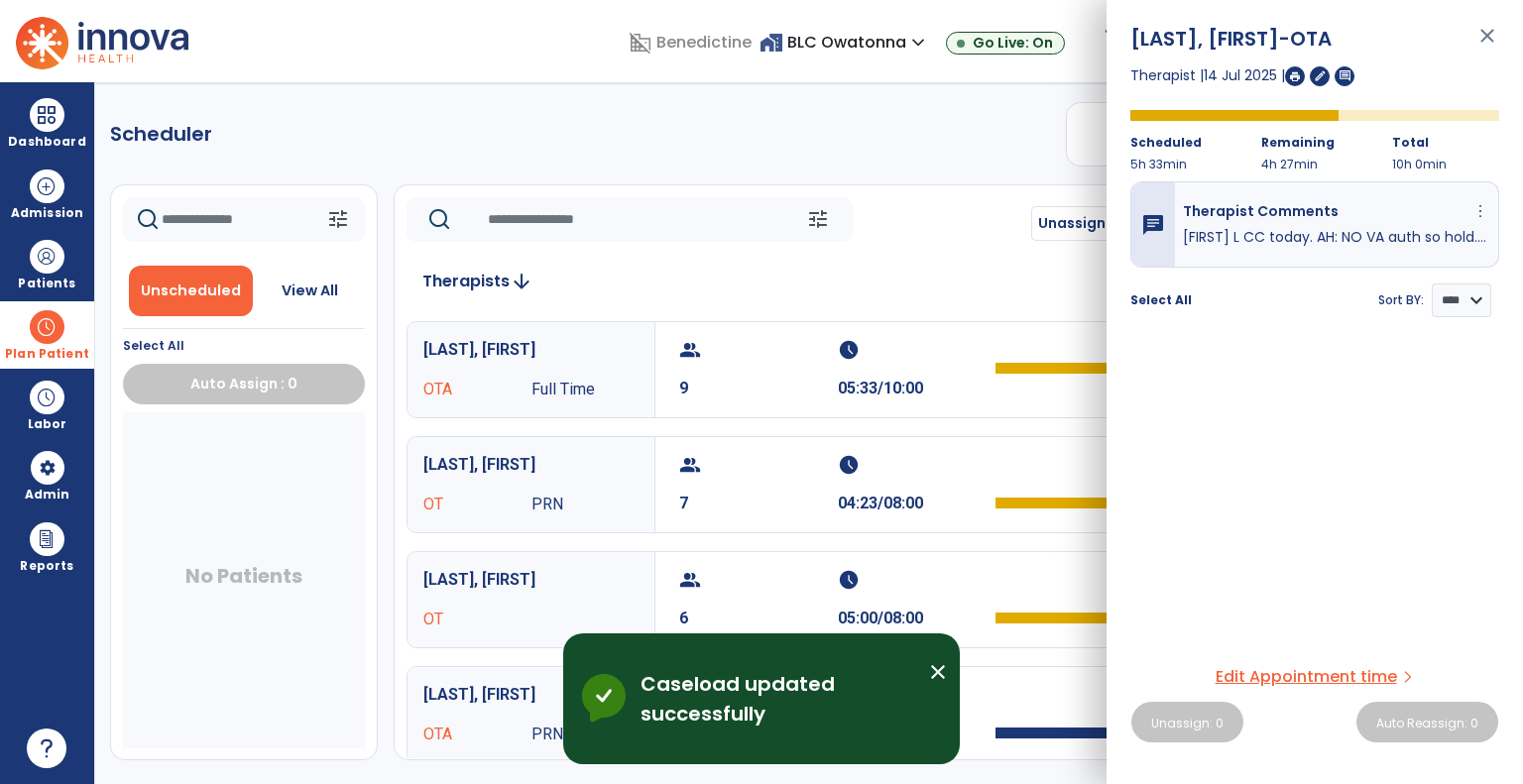 click 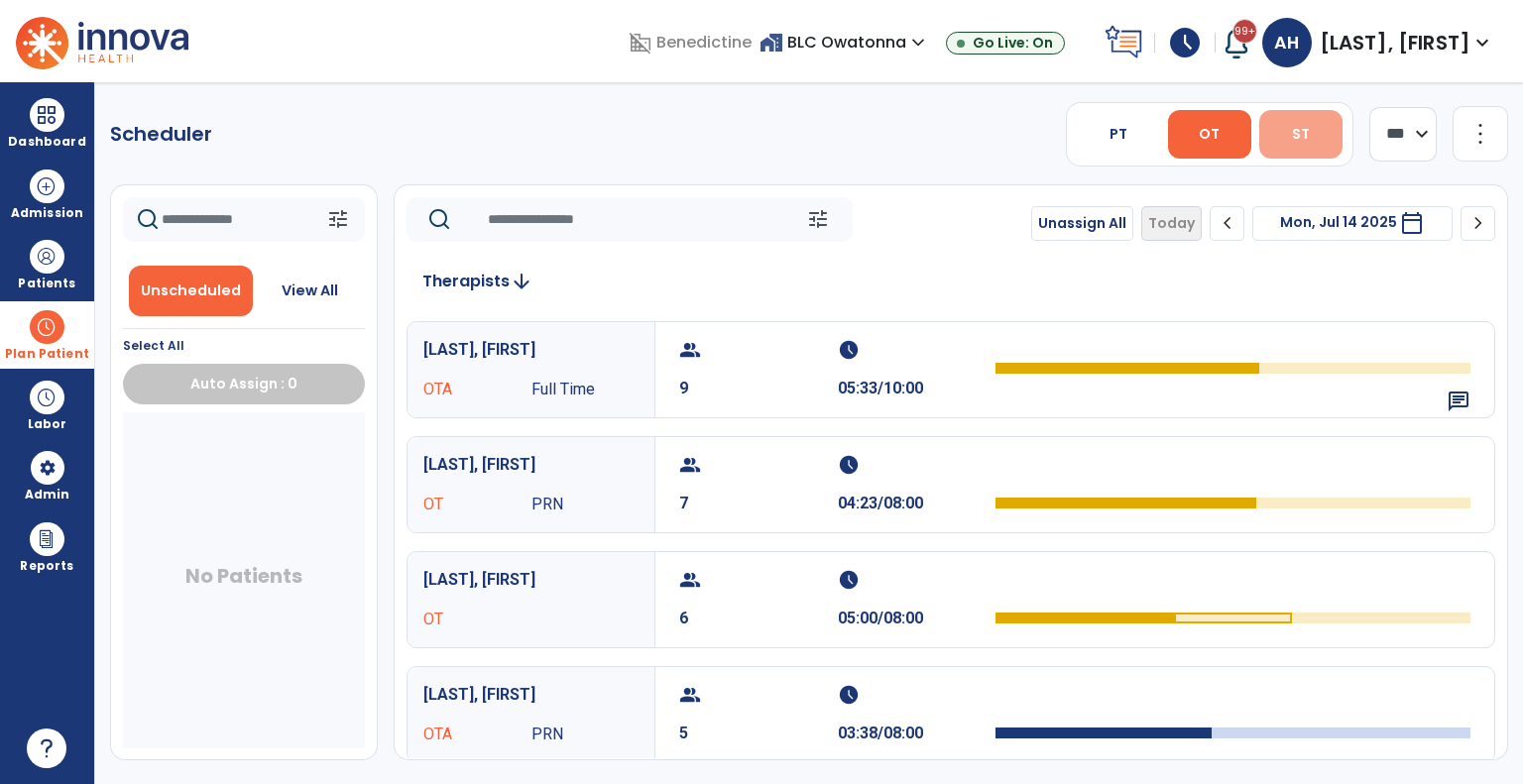click on "ST" at bounding box center (1301, 134) 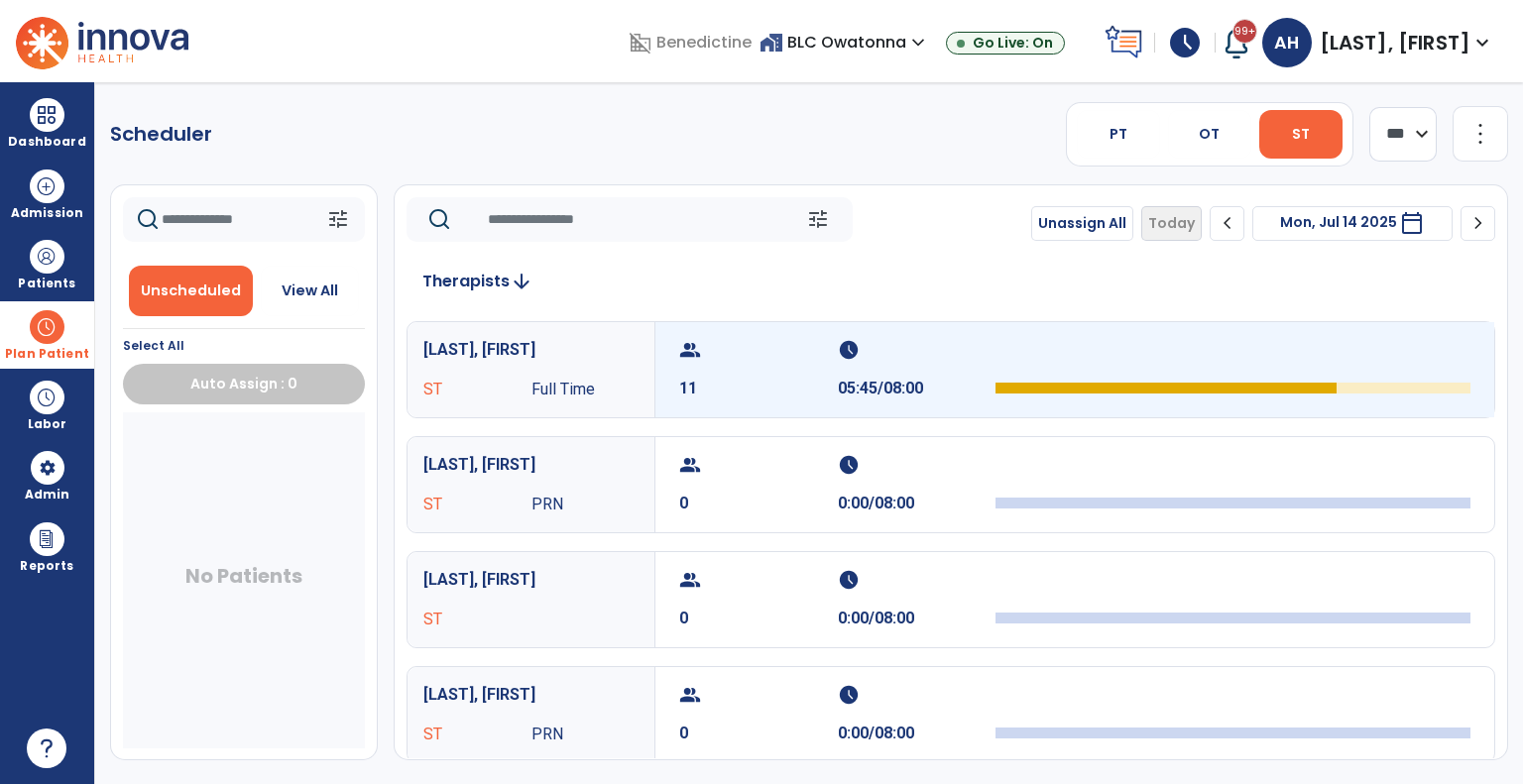 click on "group  11" at bounding box center [759, 370] 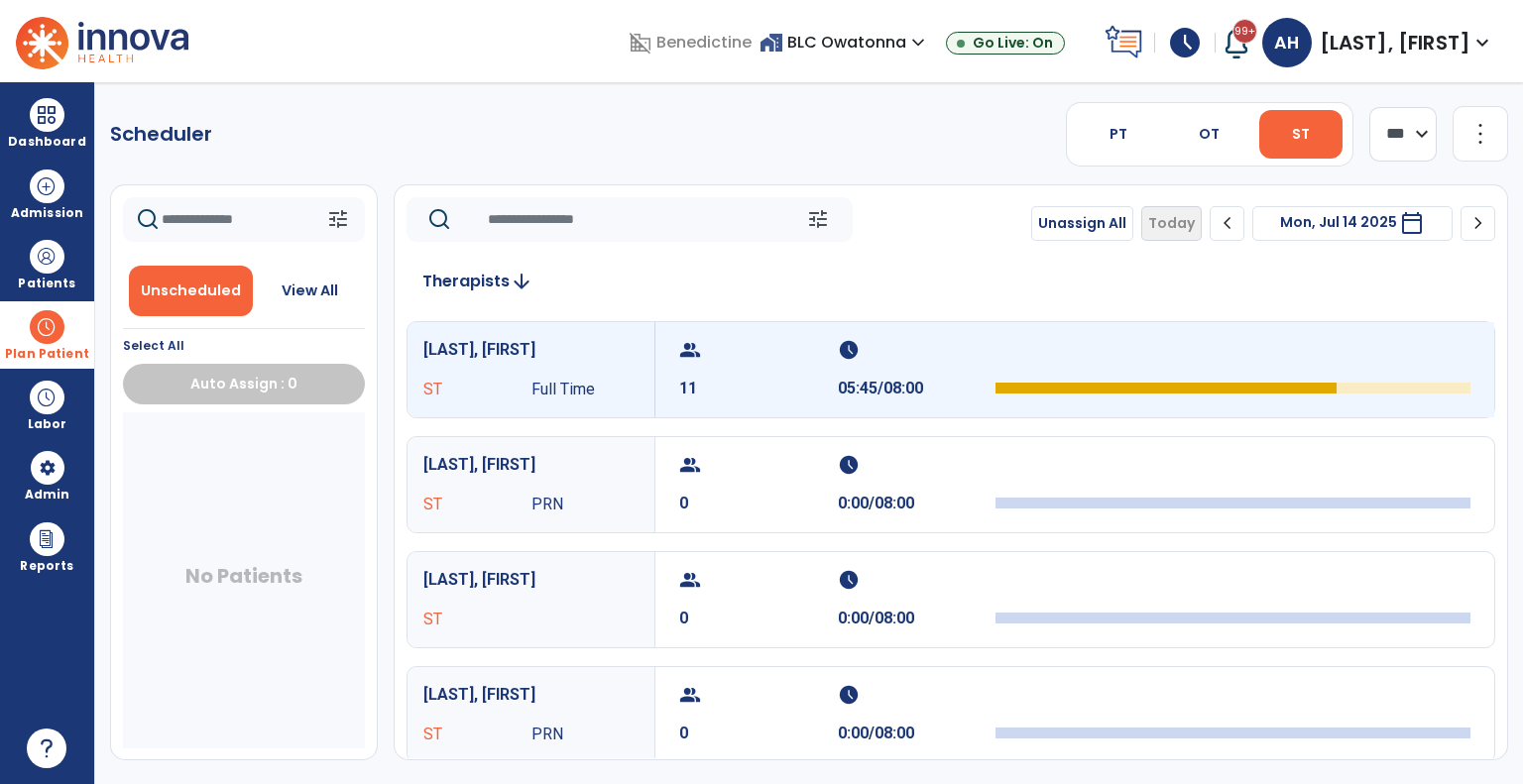 click on "group  11" at bounding box center [759, 370] 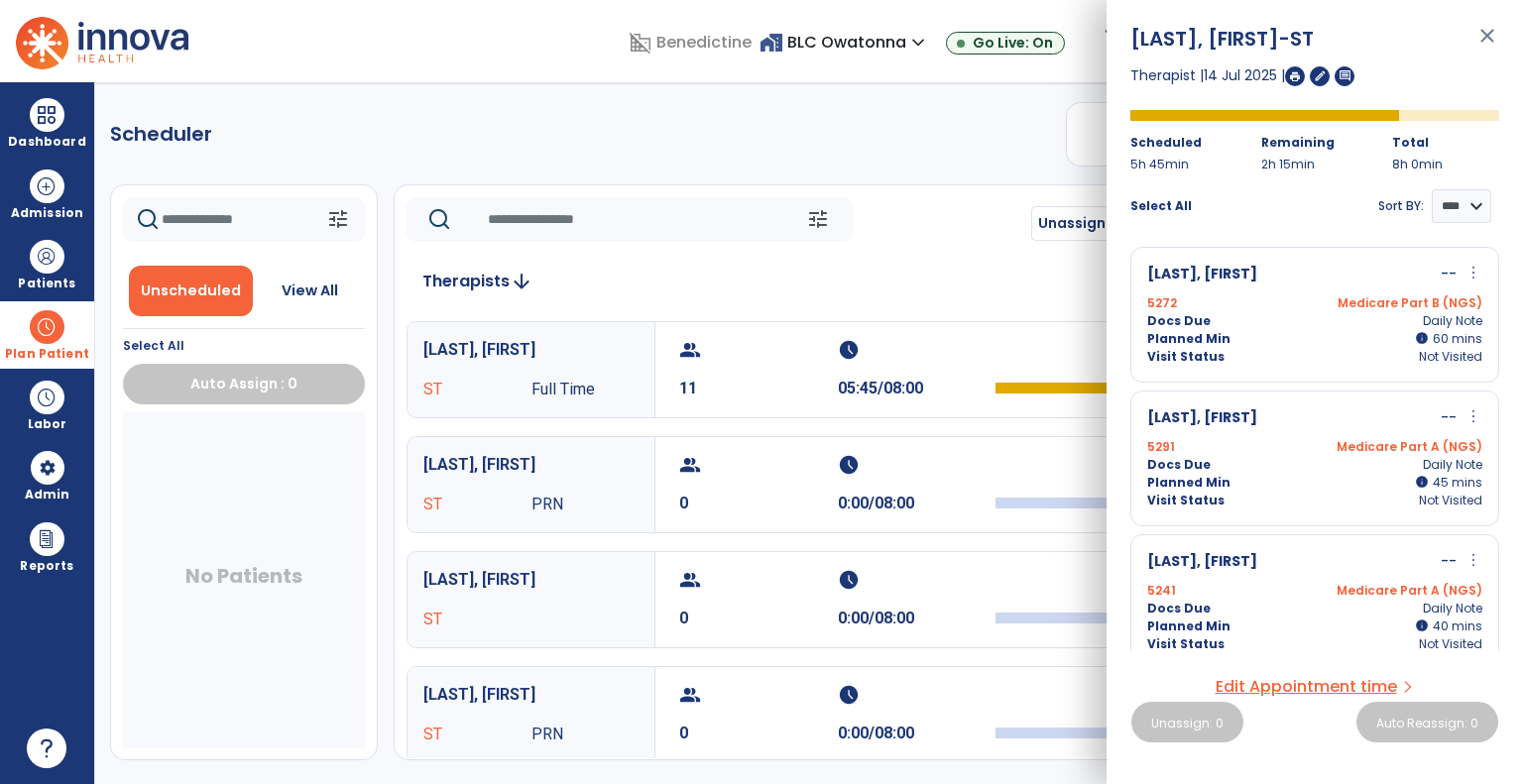 click at bounding box center [1295, 76] 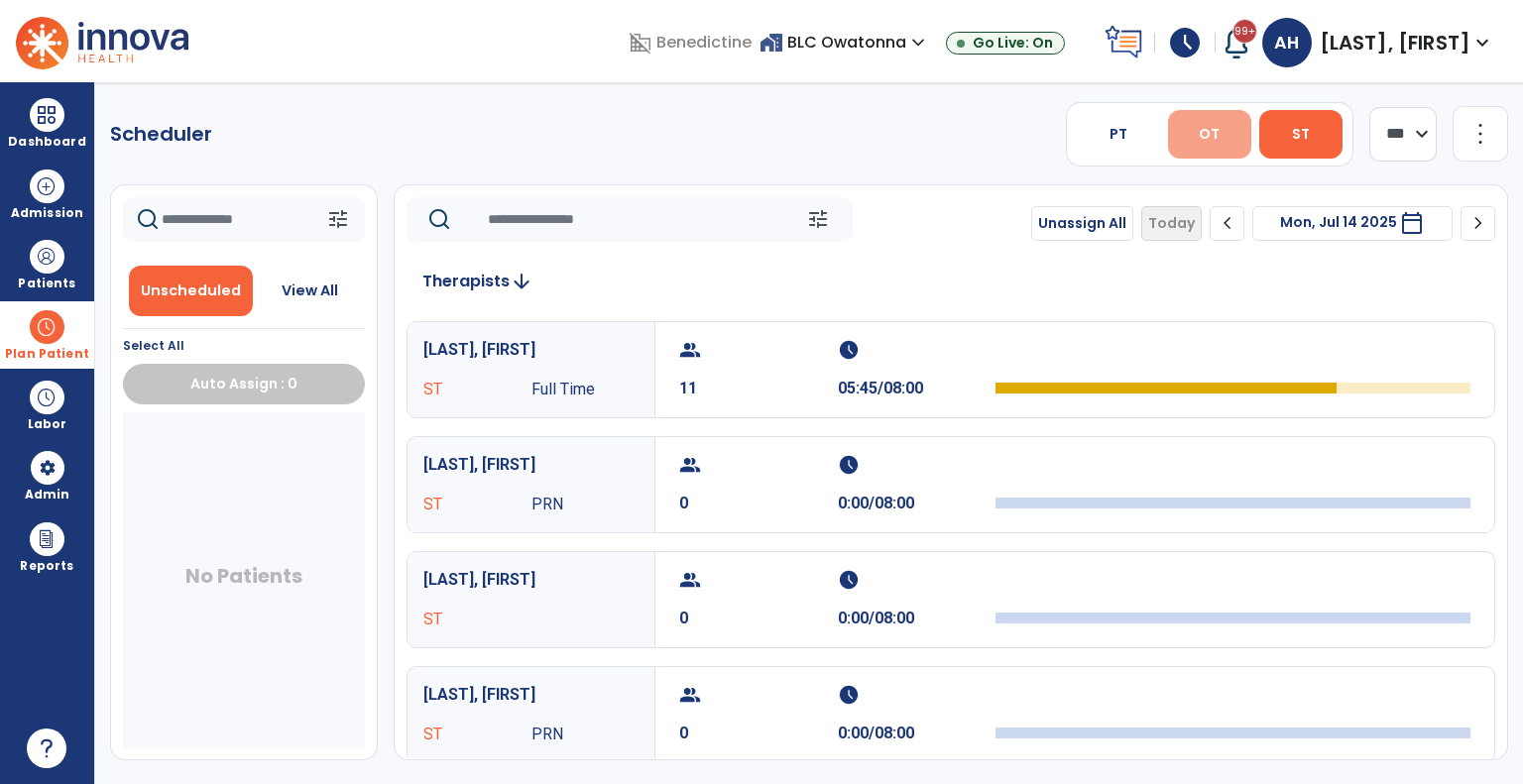 click on "OT" at bounding box center (1210, 134) 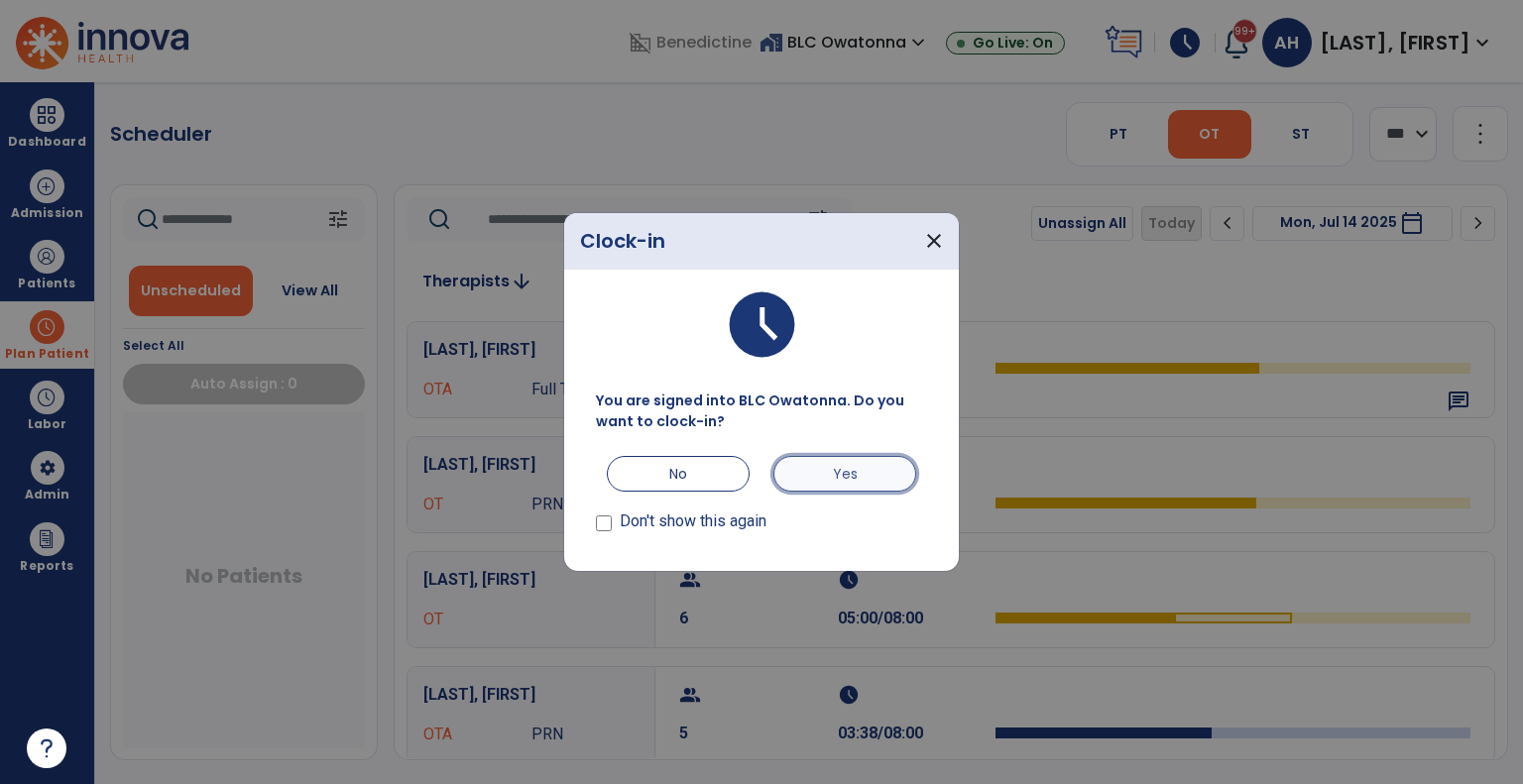 click on "Yes" at bounding box center (845, 474) 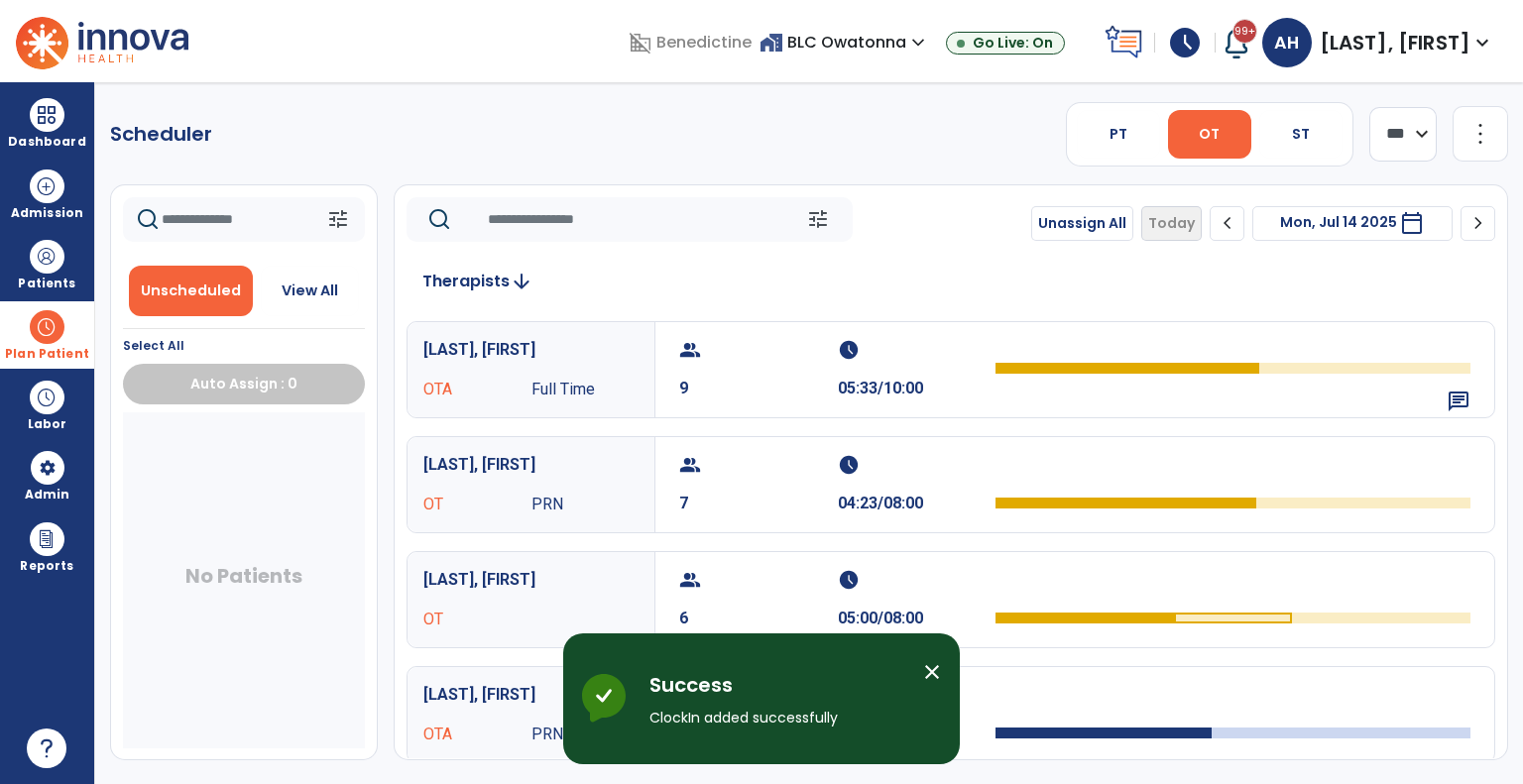 click on "[LAST], [FIRST]" at bounding box center [530, 580] 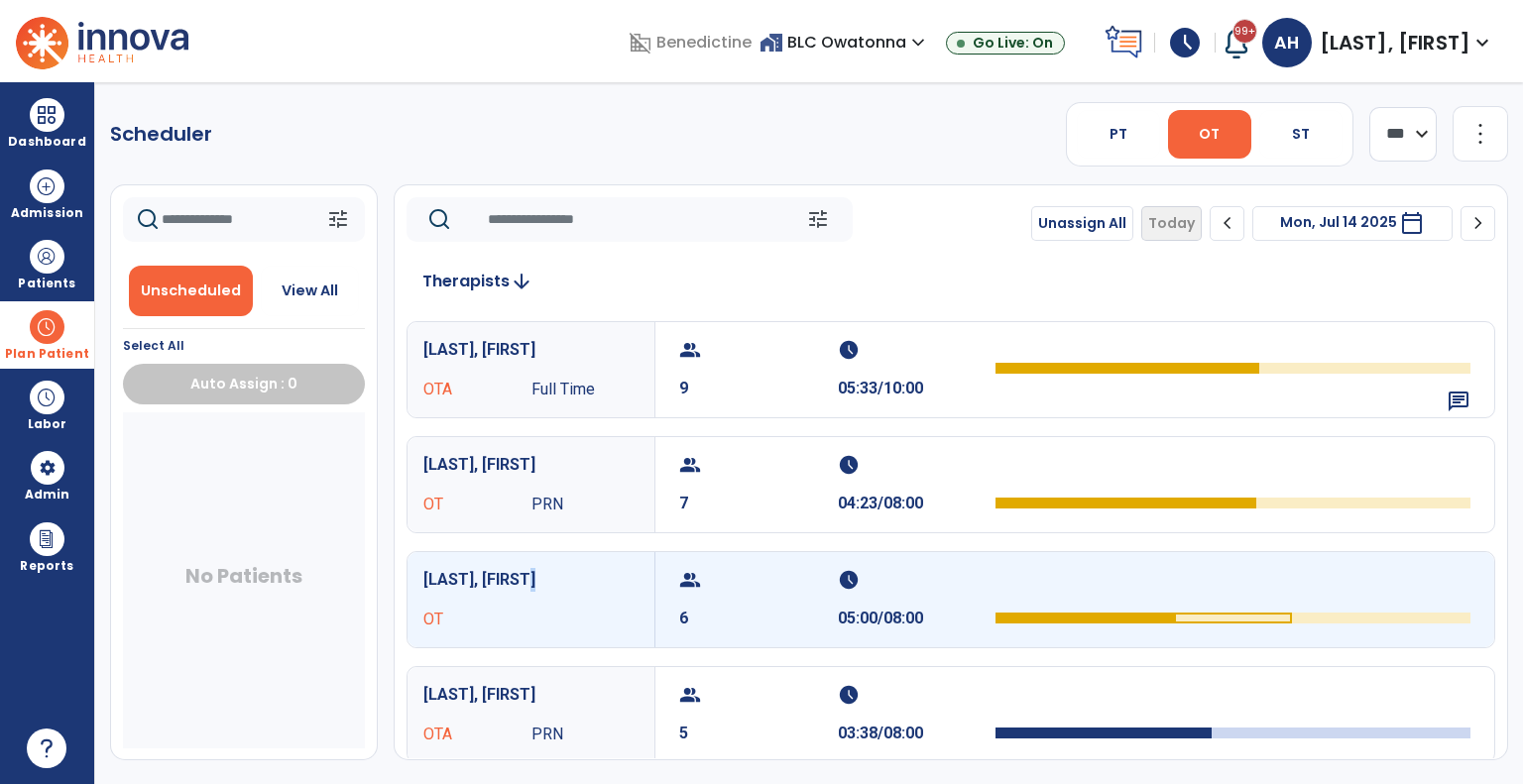 click on "[LAST], [FIRST]" at bounding box center (530, 580) 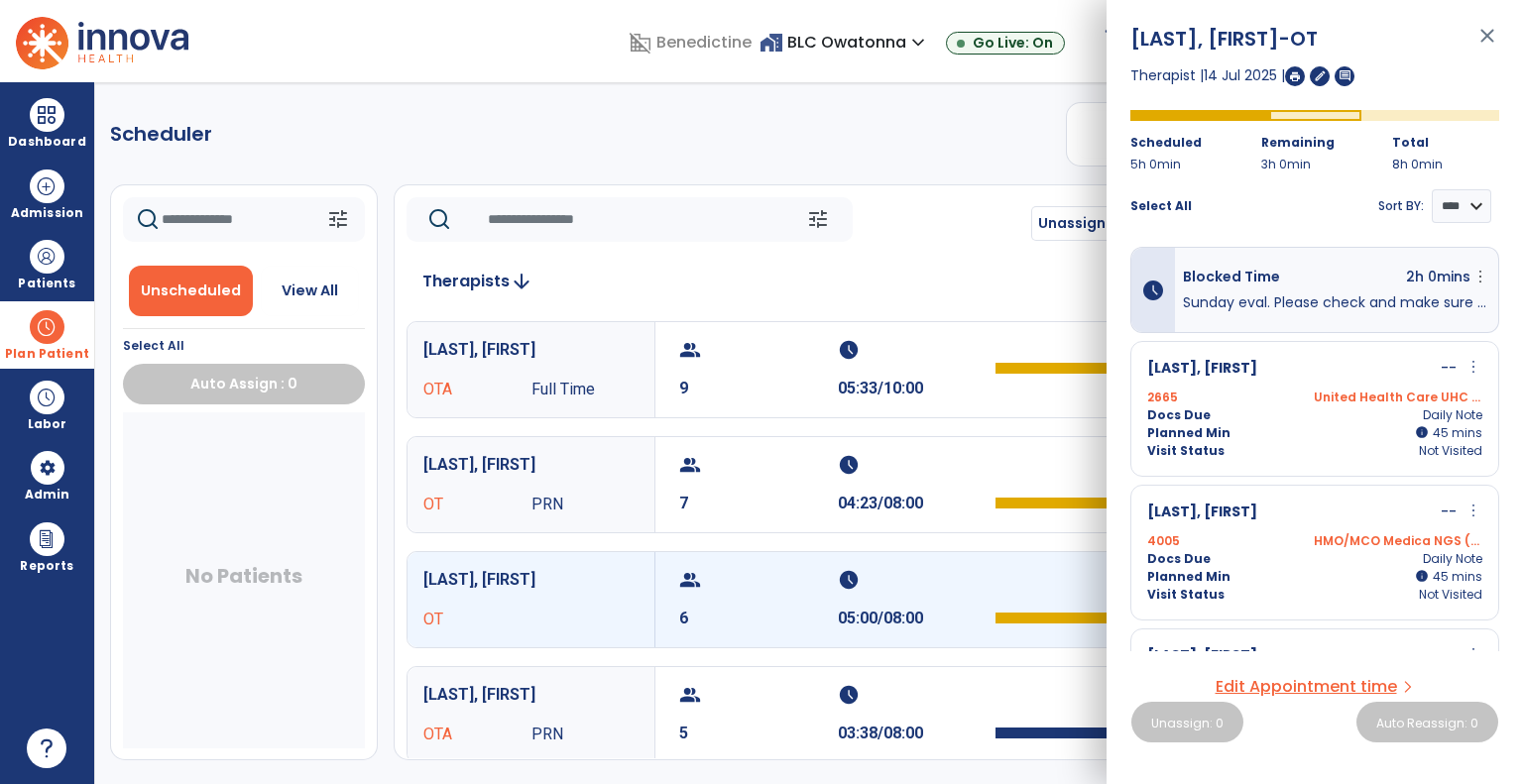 click on "tune   Unassign All   Today  chevron_left Mon, Jul [DAY] [YEAR]  *********  calendar_today  chevron_right Therapists  arrow_downward   [LAST], [FIRST] OTA Full Time  group  9  schedule  05:33/10:00   chat [LAST], [FIRST] OT PRN  group  7  schedule  04:23/08:00   [LAST], [FIRST] OT  group  6  schedule  05:00/08:00   [LAST], [FIRST] OTA PRN  group  5  schedule  03:38/08:00   [LAST], [FIRST] OTA Full Time  group  4  schedule  03:00/08:00   [LAST], [FIRST] OTA Full Time  group  0  schedule  0:00/08:00   [LAST], [FIRST] OTA Full Time  group  0  schedule  0:00/08:00   [LAST], [FIRST] OT Full Time  group  0  schedule  00:00/08:00   [LAST], [FIRST] OTA PRN  group  0  schedule  0:00/08:00   [LAST], [FIRST] OT Part Time  group  0  schedule  0:00/08:00   [LAST], [FIRST] OT PRN  group  0  schedule  0:00/08:00   [LAST], [FIRST] OTA PRN  group  0  schedule  0:00/08:00   [LAST], [FIRST] OT Full Time  group  0  schedule  0:00/08:00   [LAST], [FIRST] OT Full Time  group  0  schedule  0:00/08:00   [LAST], [FIRST] OTA" 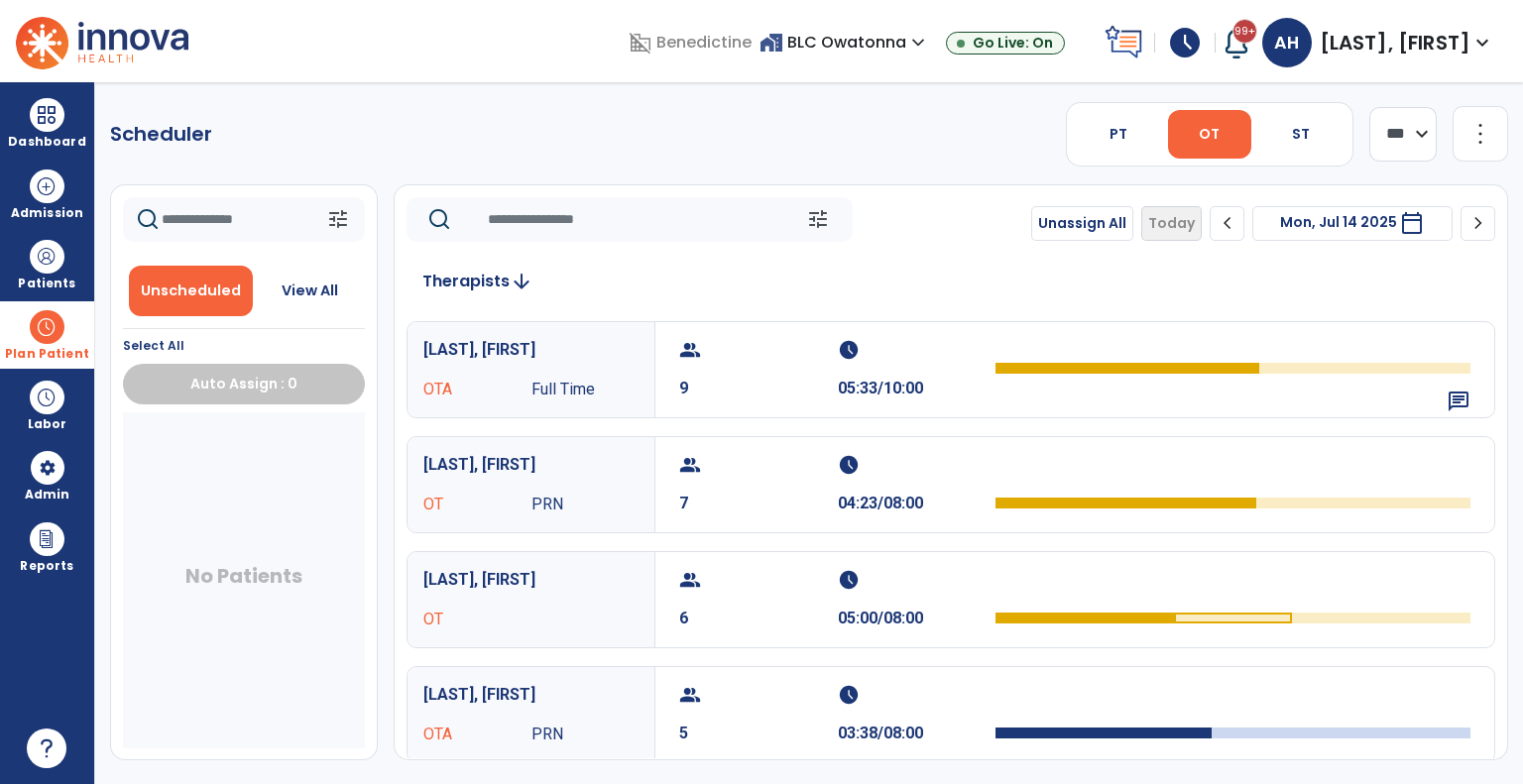 click on "more_vert" 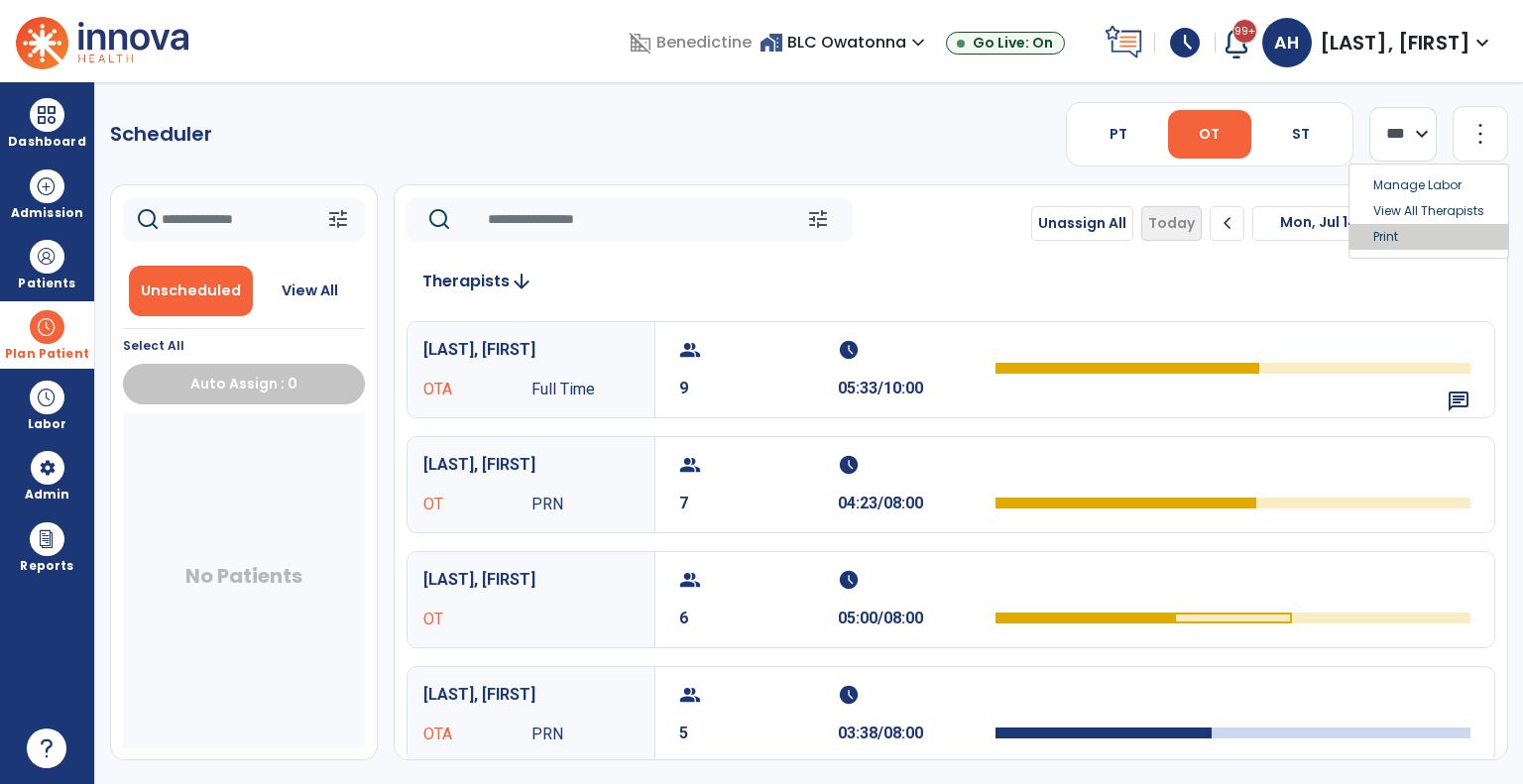click on "Print" at bounding box center [1429, 237] 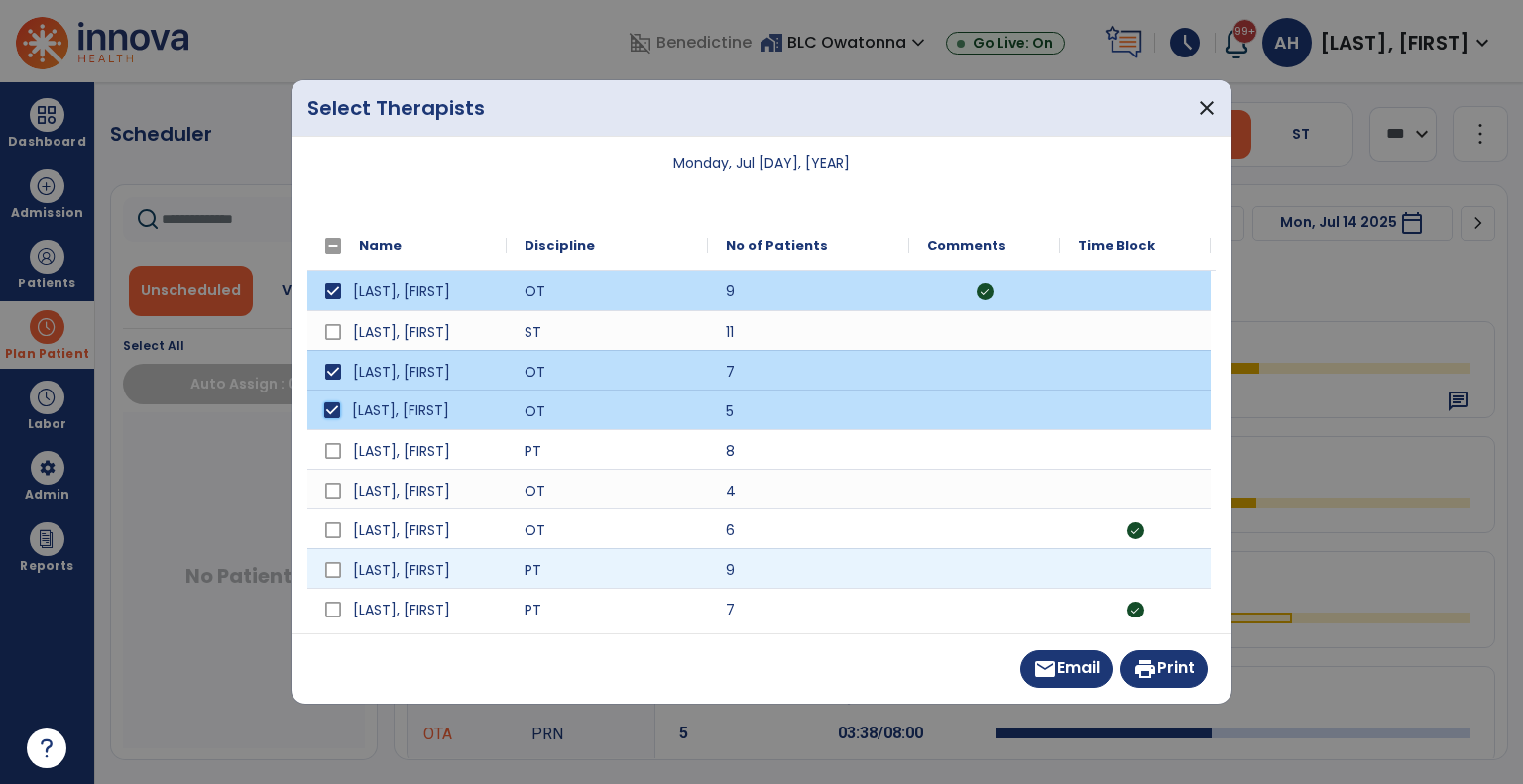scroll, scrollTop: 49, scrollLeft: 0, axis: vertical 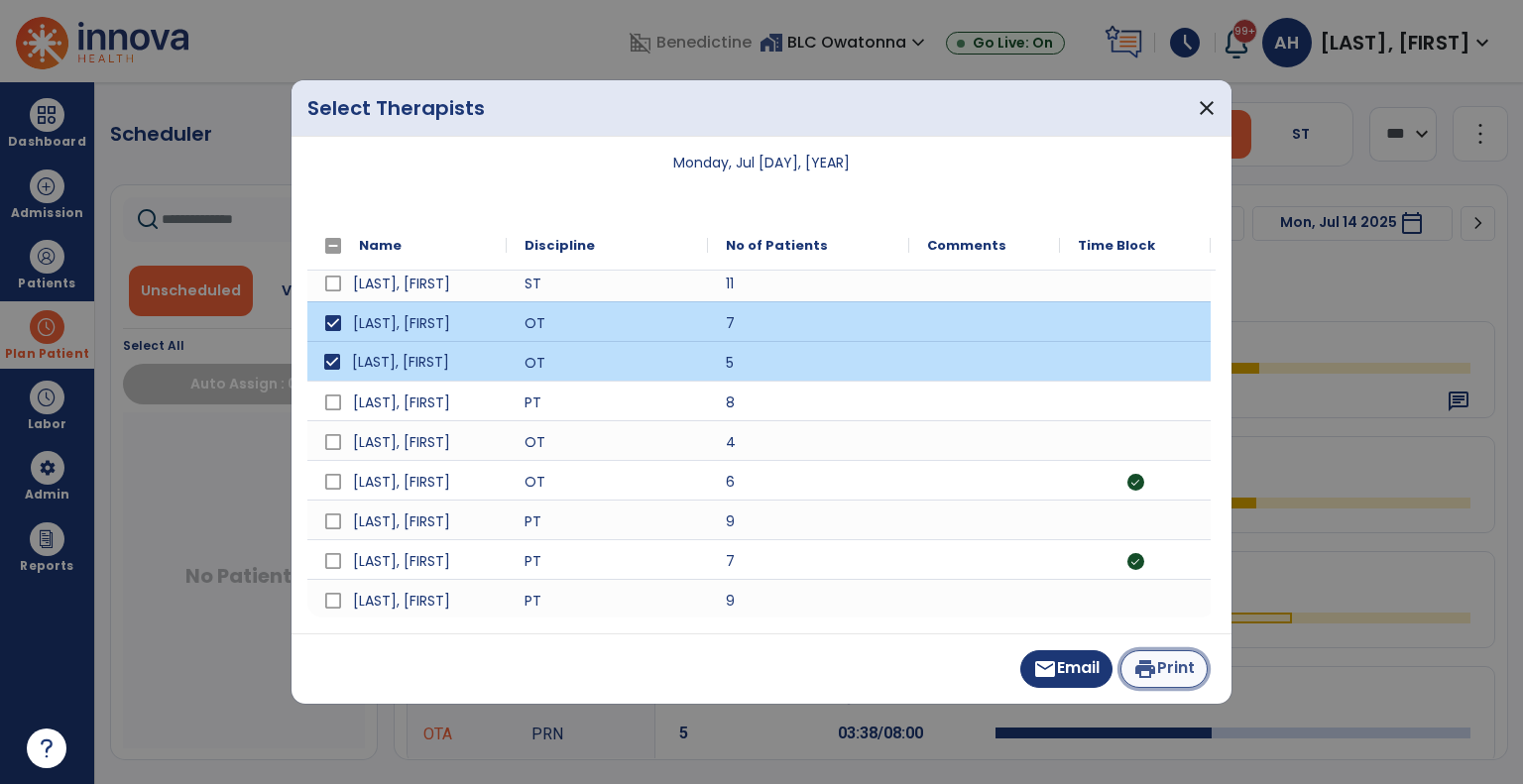 click on "print  Print" at bounding box center (1164, 669) 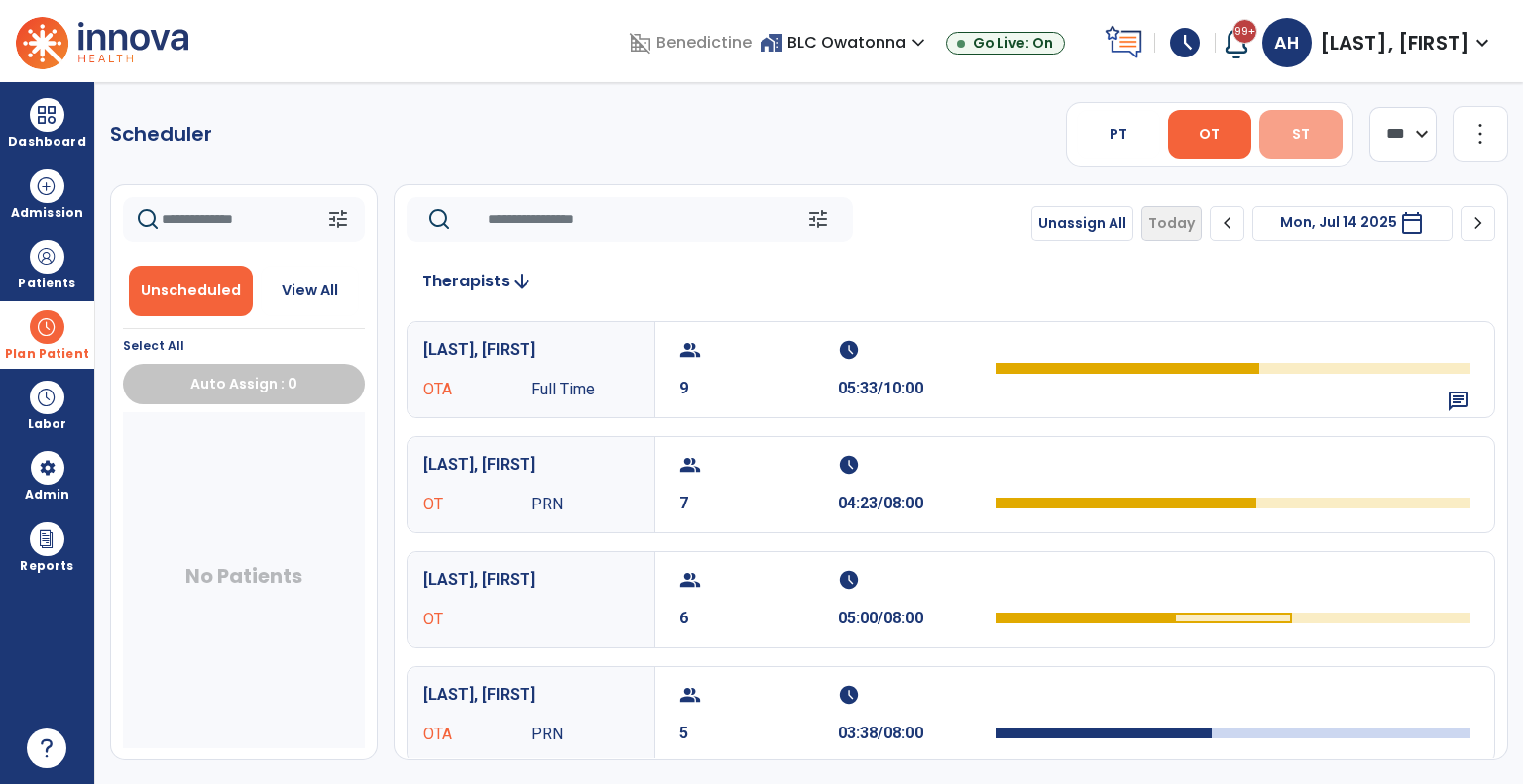 click on "ST" at bounding box center (1301, 134) 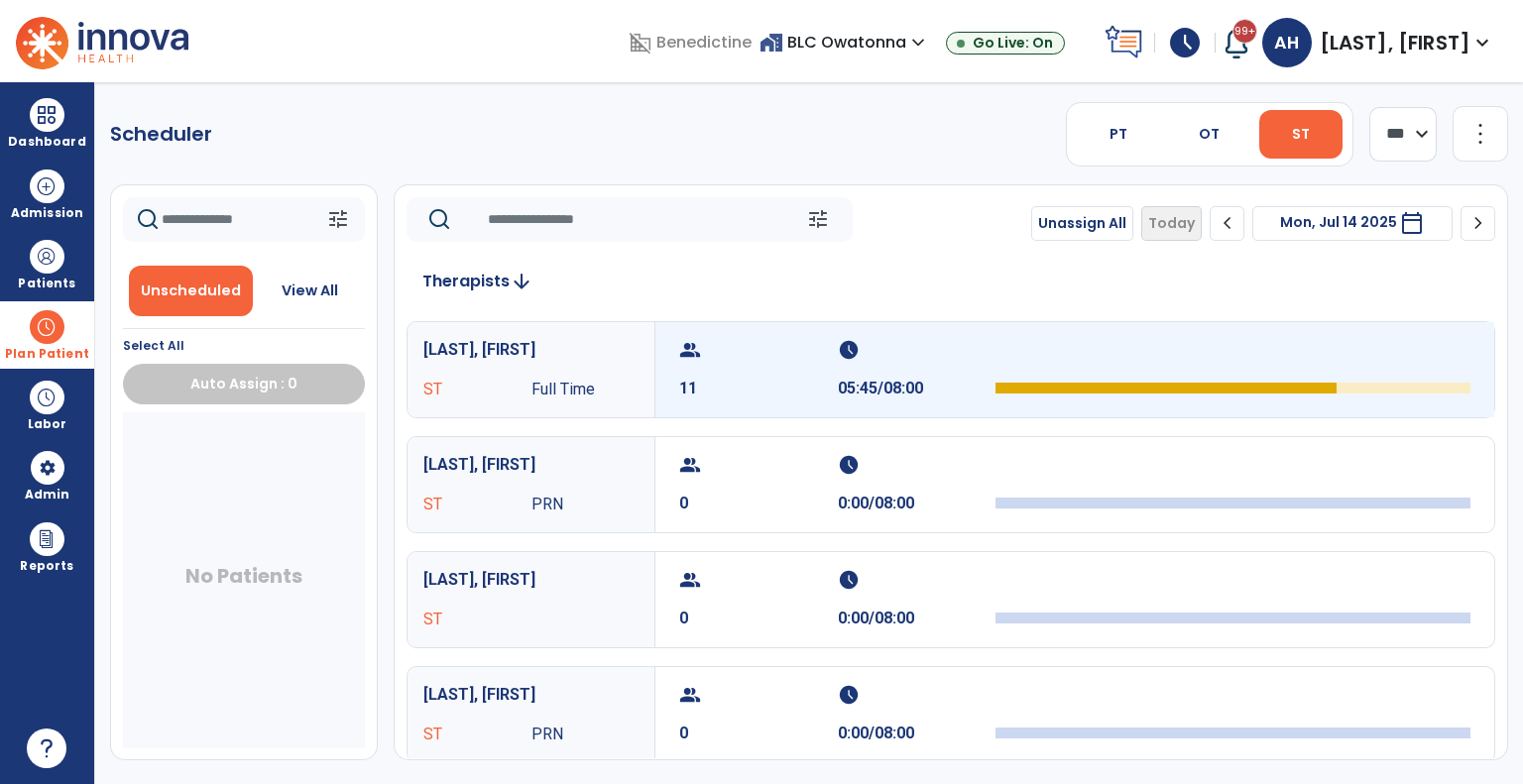 click on "group  11" at bounding box center (759, 370) 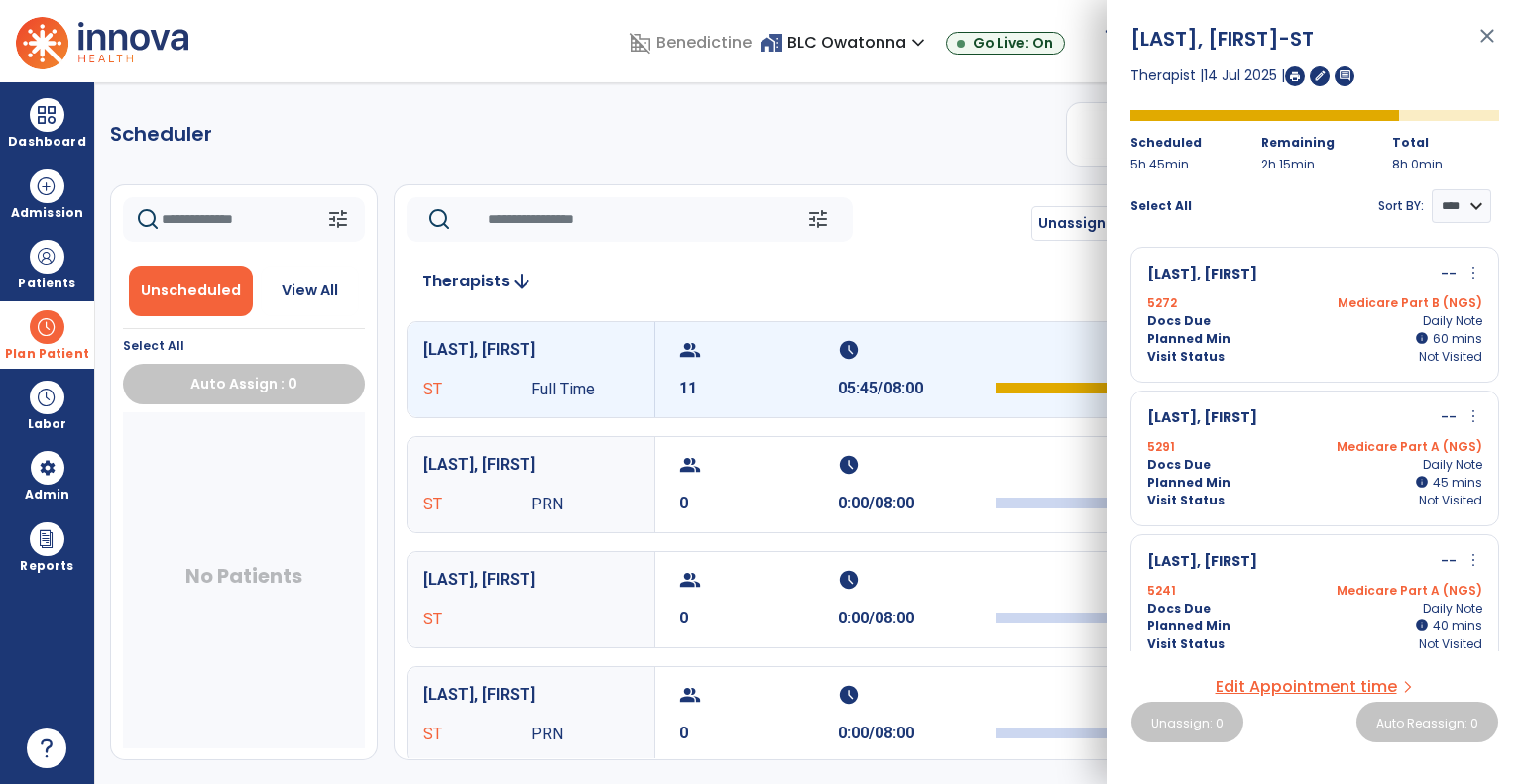 click at bounding box center [1295, 76] 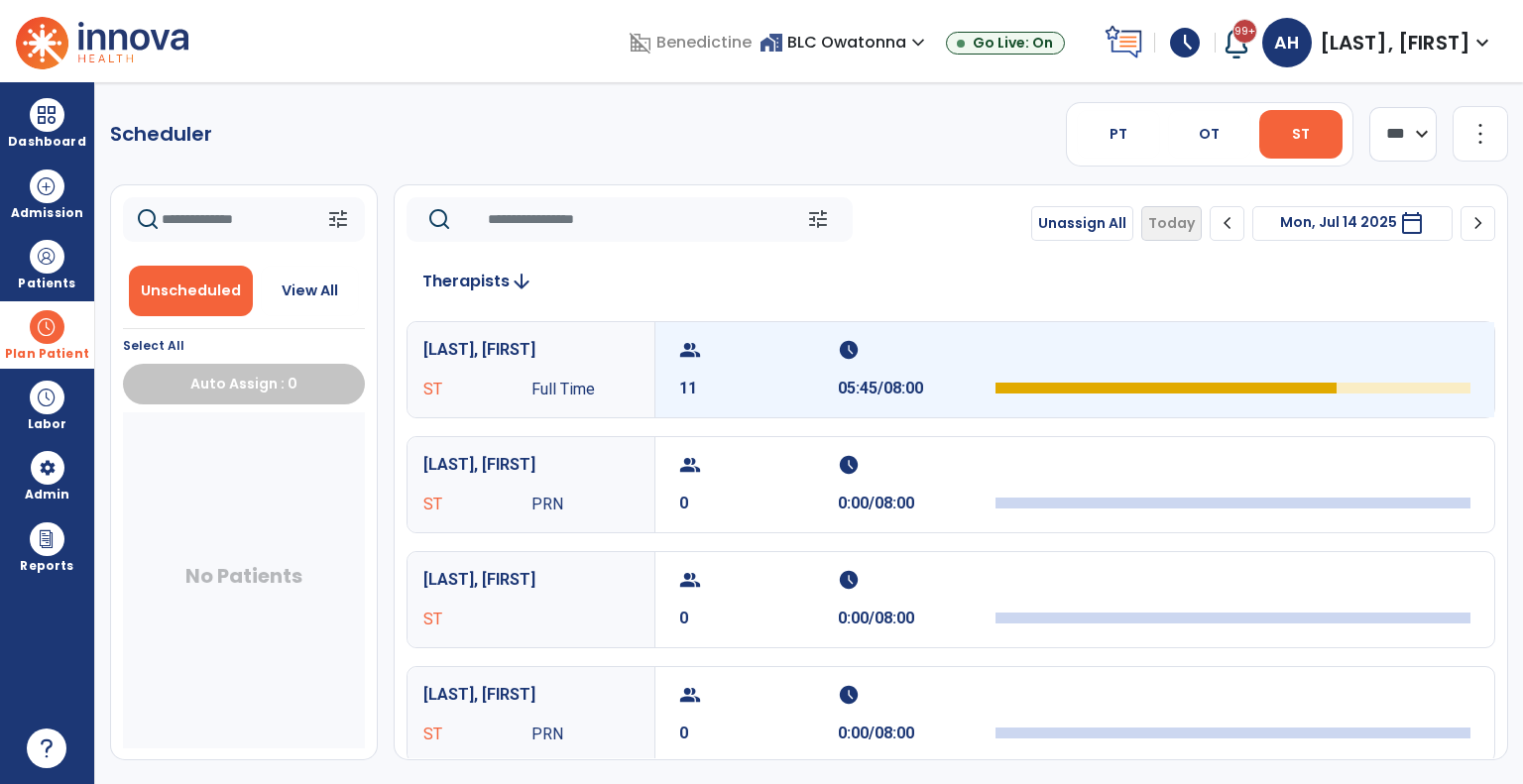 click on "group  11  schedule  05:45/08:00" at bounding box center (1075, 370) 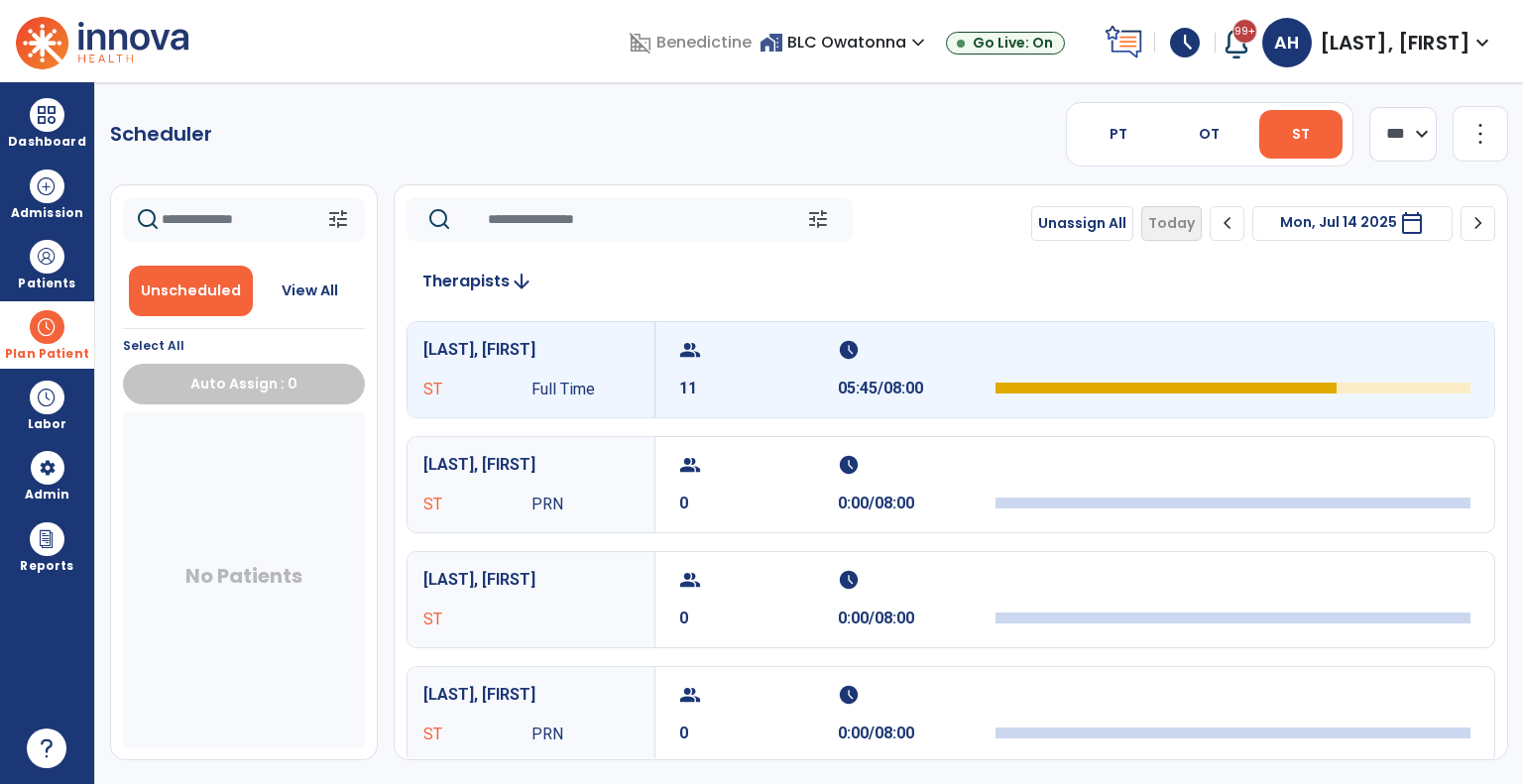 click on "group  11  schedule  05:45/08:00" at bounding box center [1075, 370] 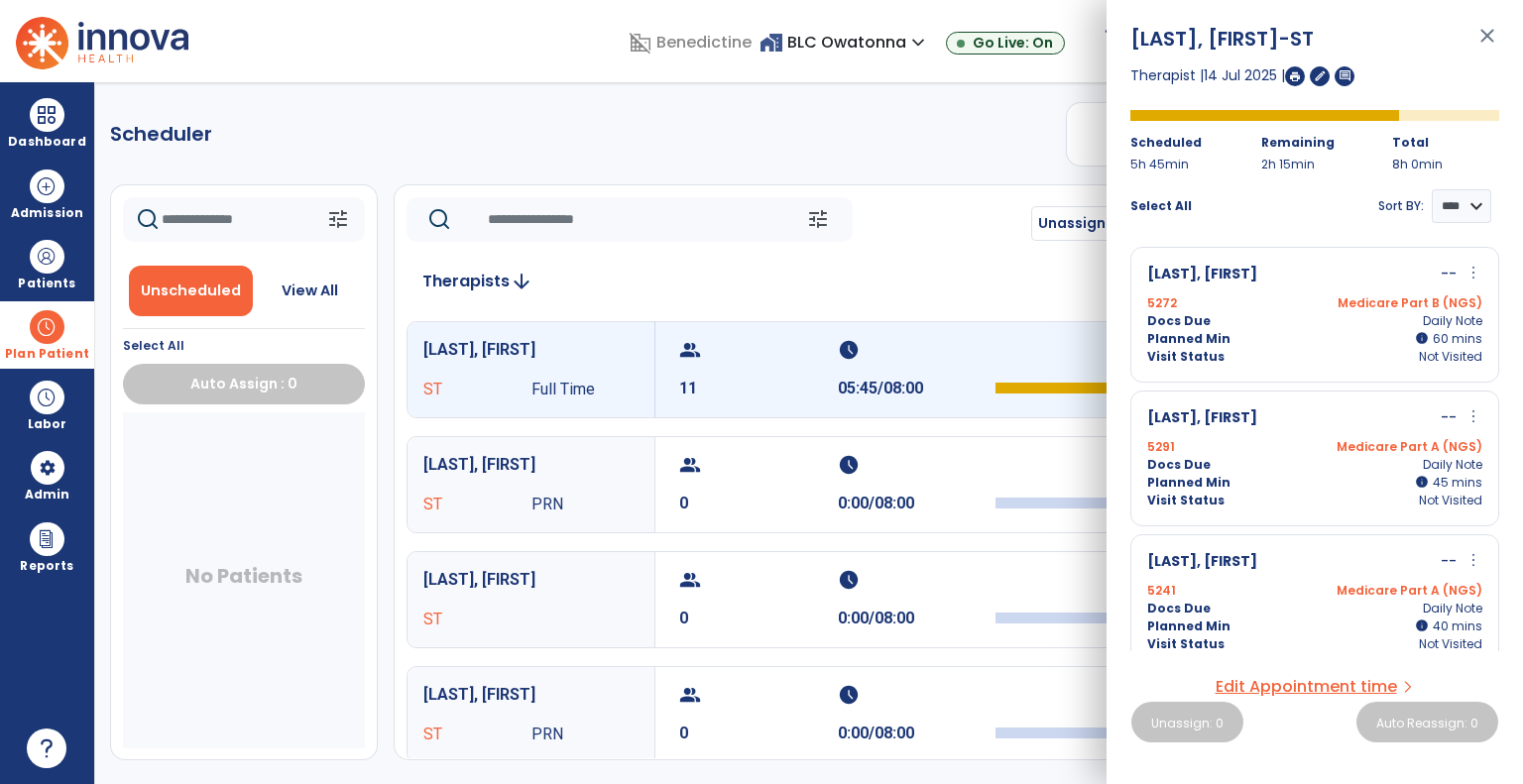 click at bounding box center [1295, 76] 